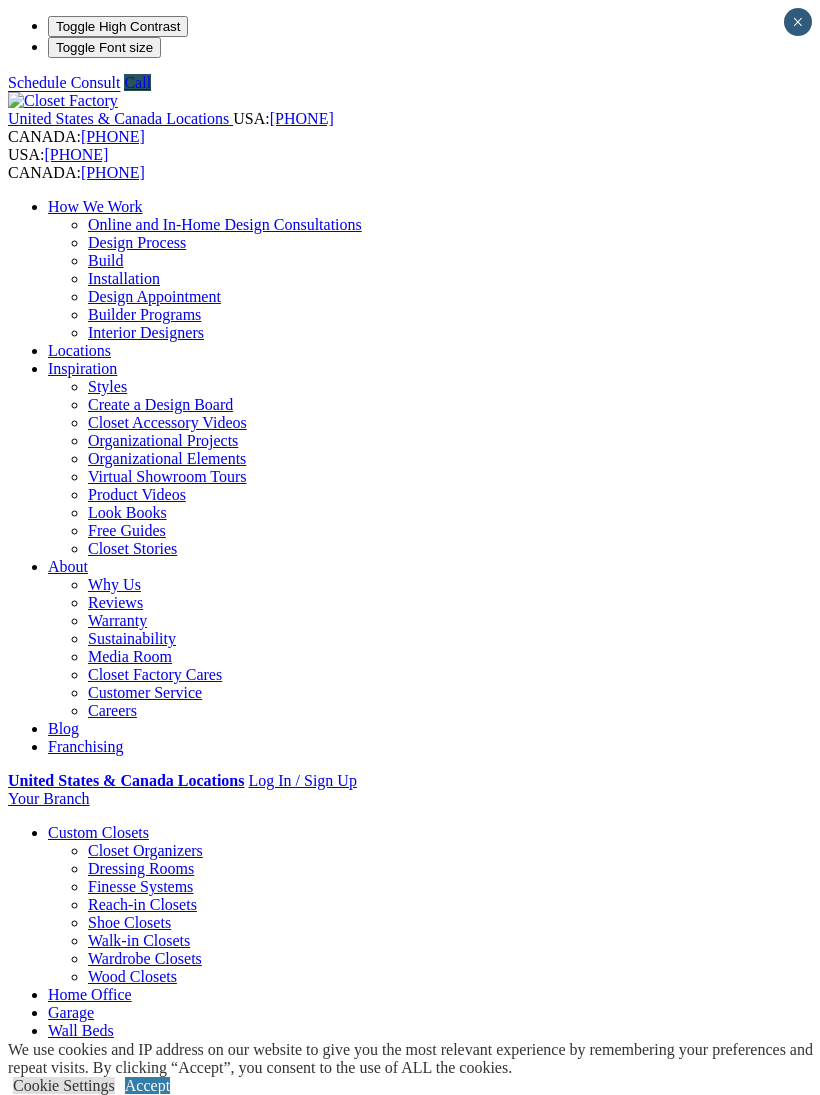 scroll, scrollTop: 0, scrollLeft: 0, axis: both 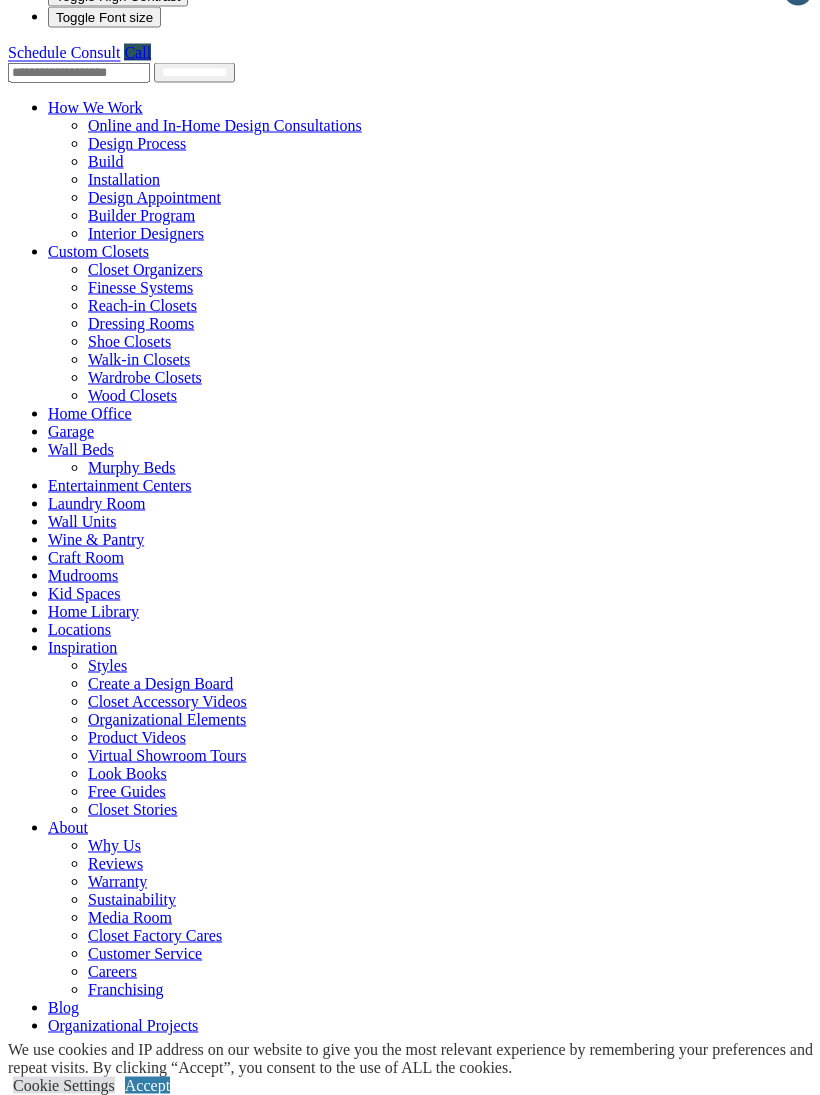 click on "Inspiration" at bounding box center [82, 647] 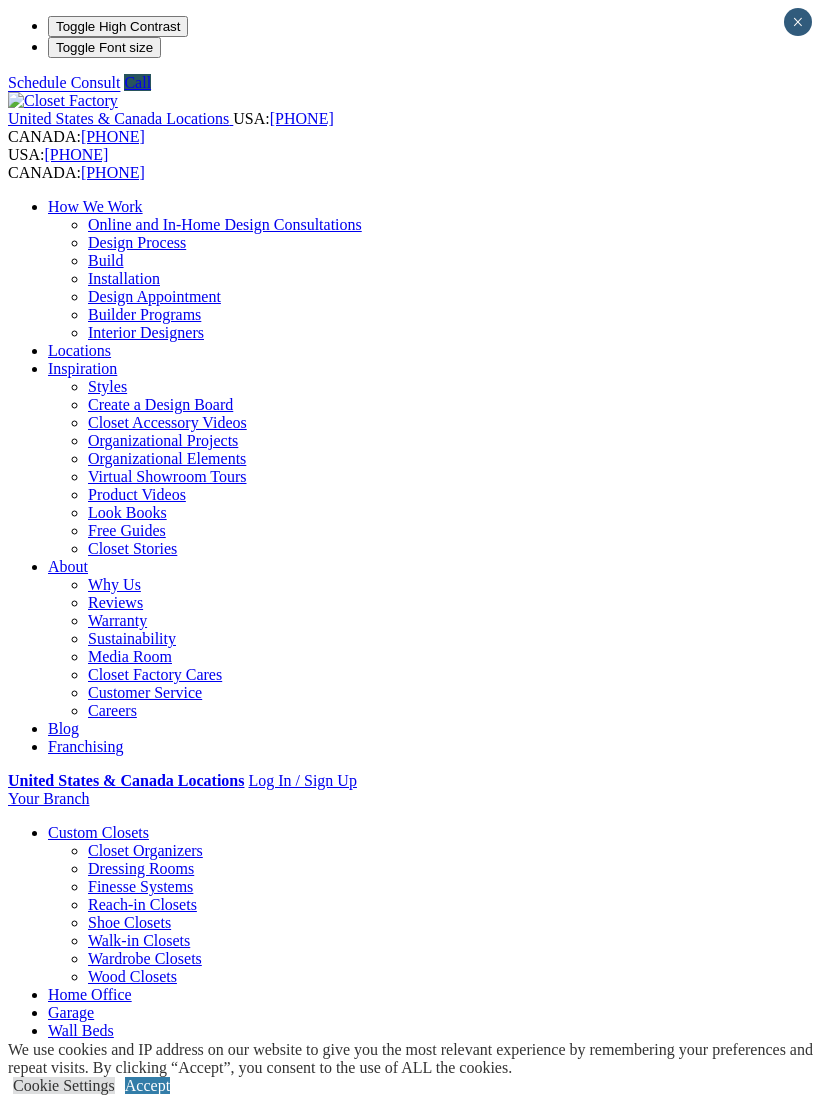 scroll, scrollTop: 0, scrollLeft: 0, axis: both 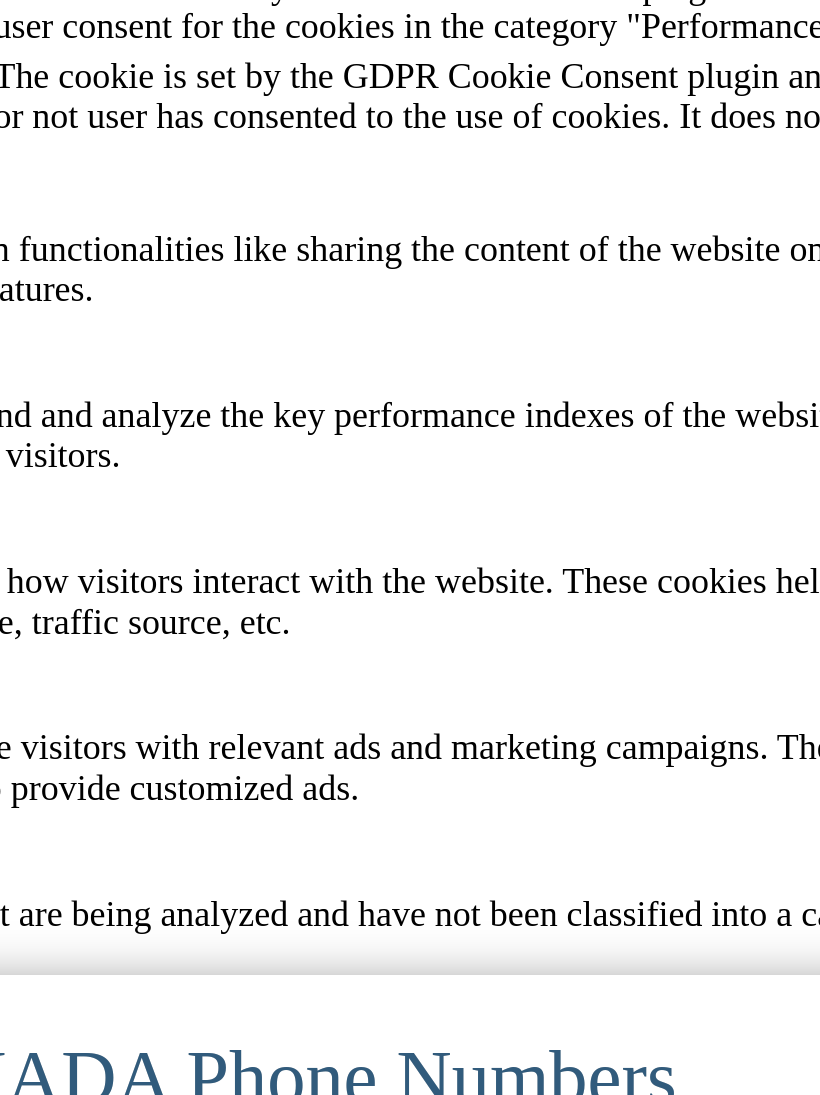 click on "Entertainment Centers" at bounding box center (120, -1794) 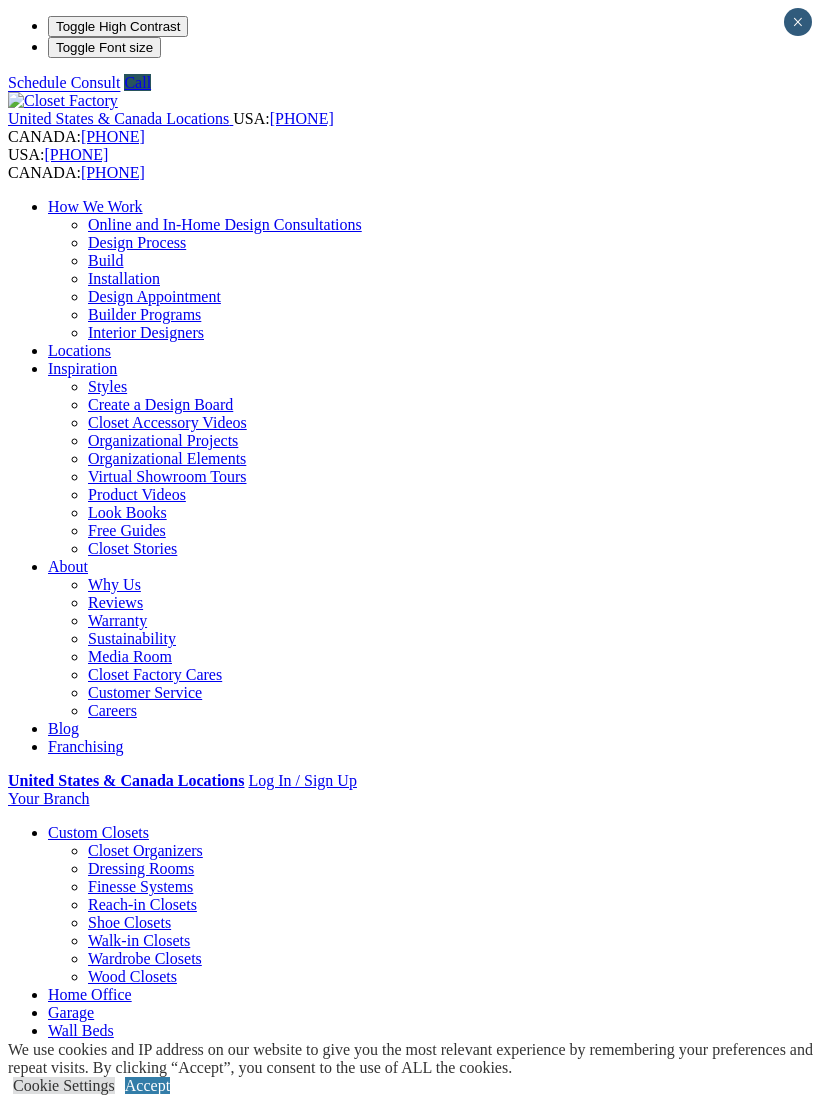 scroll, scrollTop: 0, scrollLeft: 0, axis: both 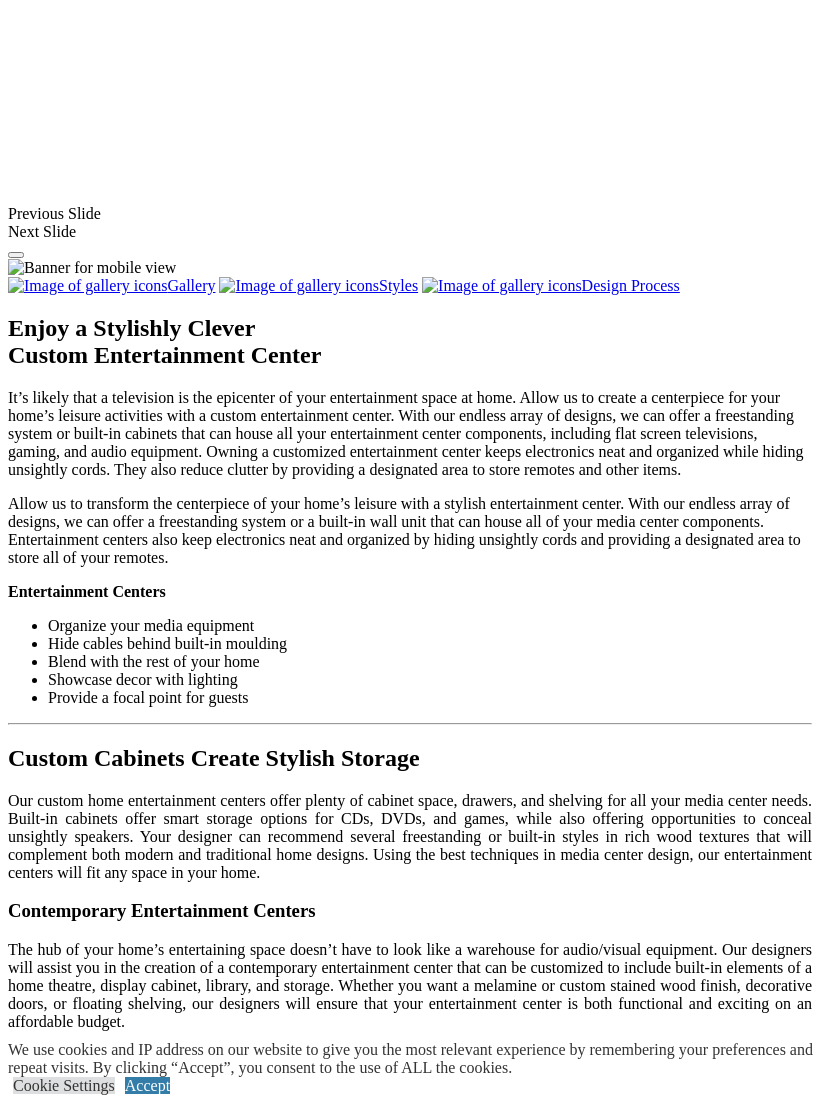 click at bounding box center (605, 1297) 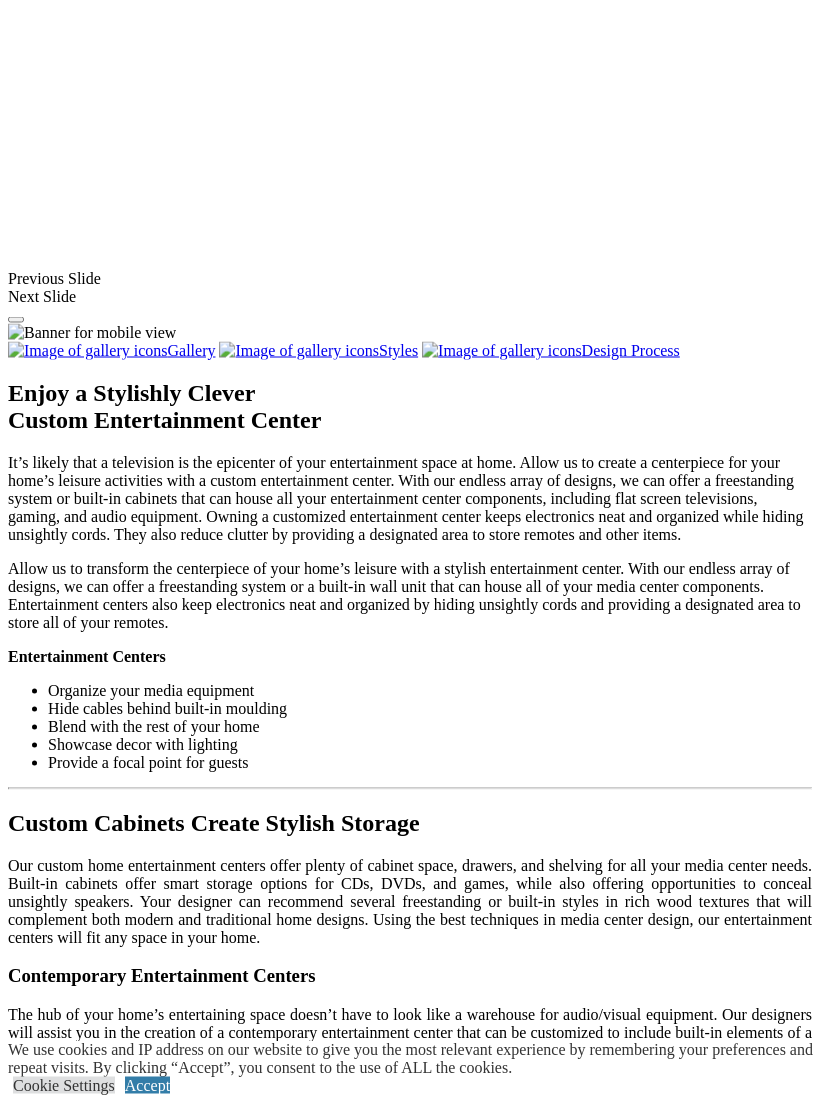 click at bounding box center [57, 1362] 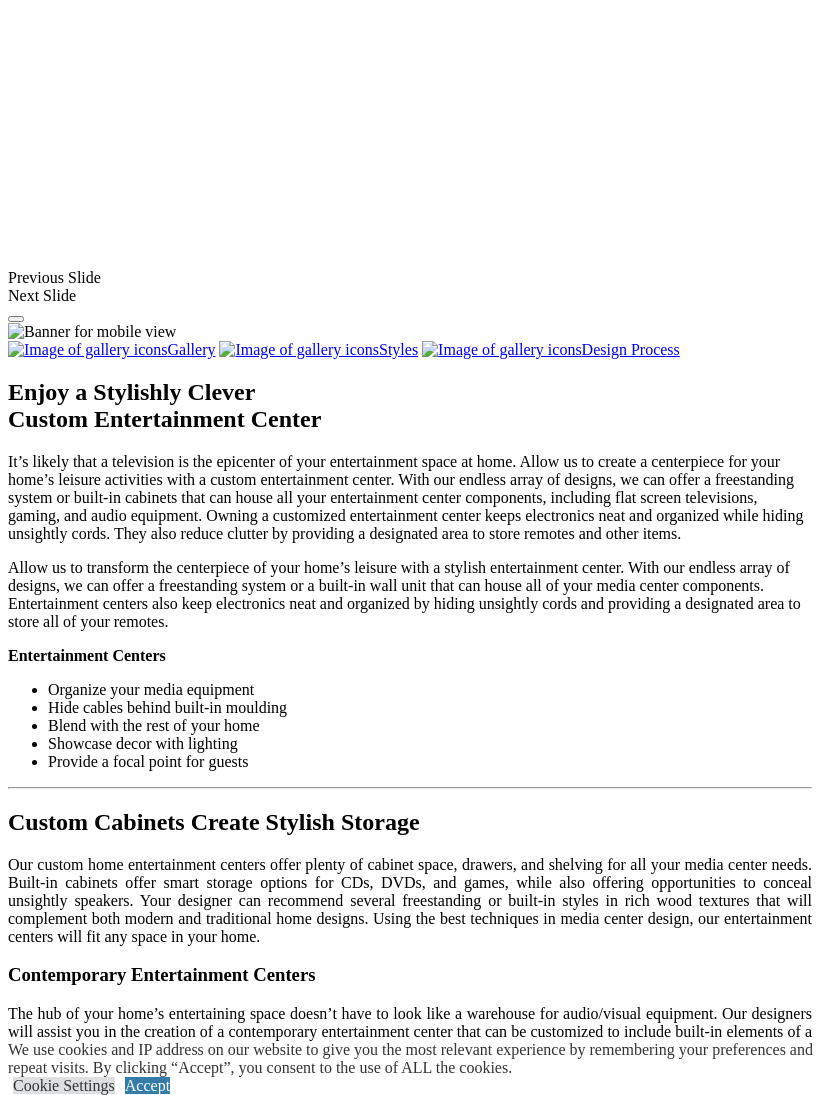 click at bounding box center (8, 38781) 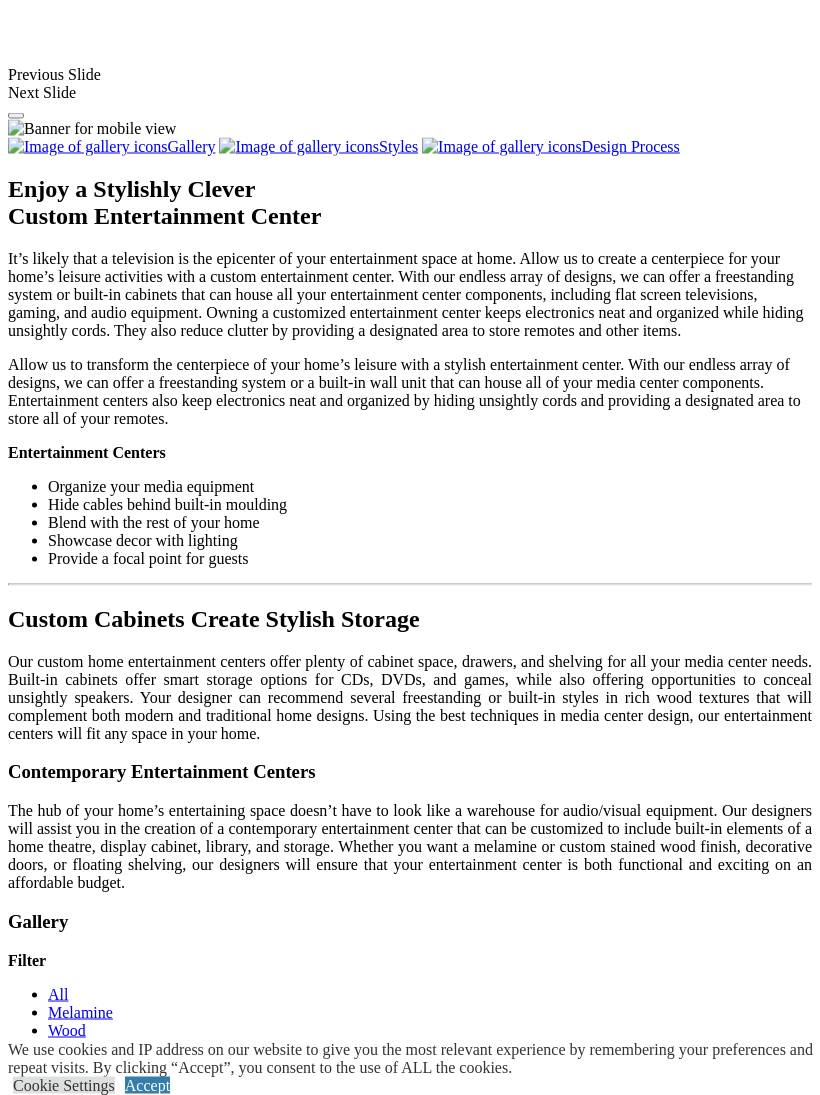 click at bounding box center [0, 0] 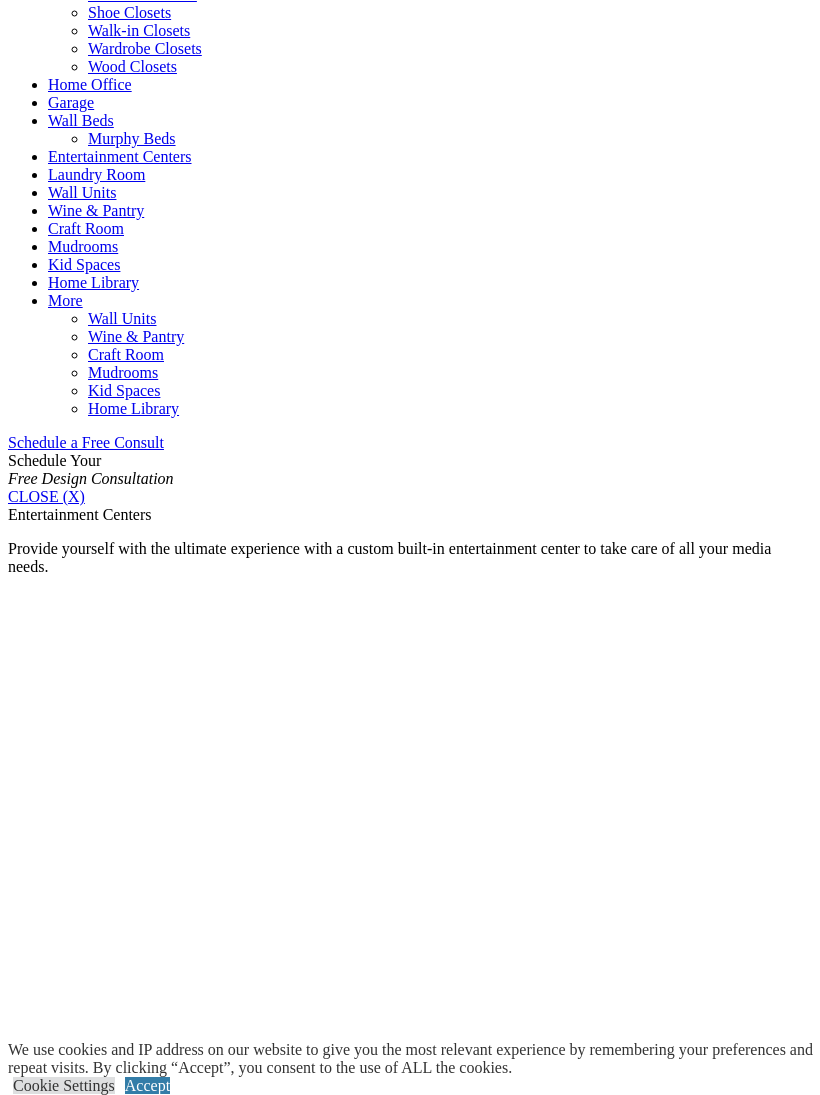 click on "Custom Closets" at bounding box center [98, -1618] 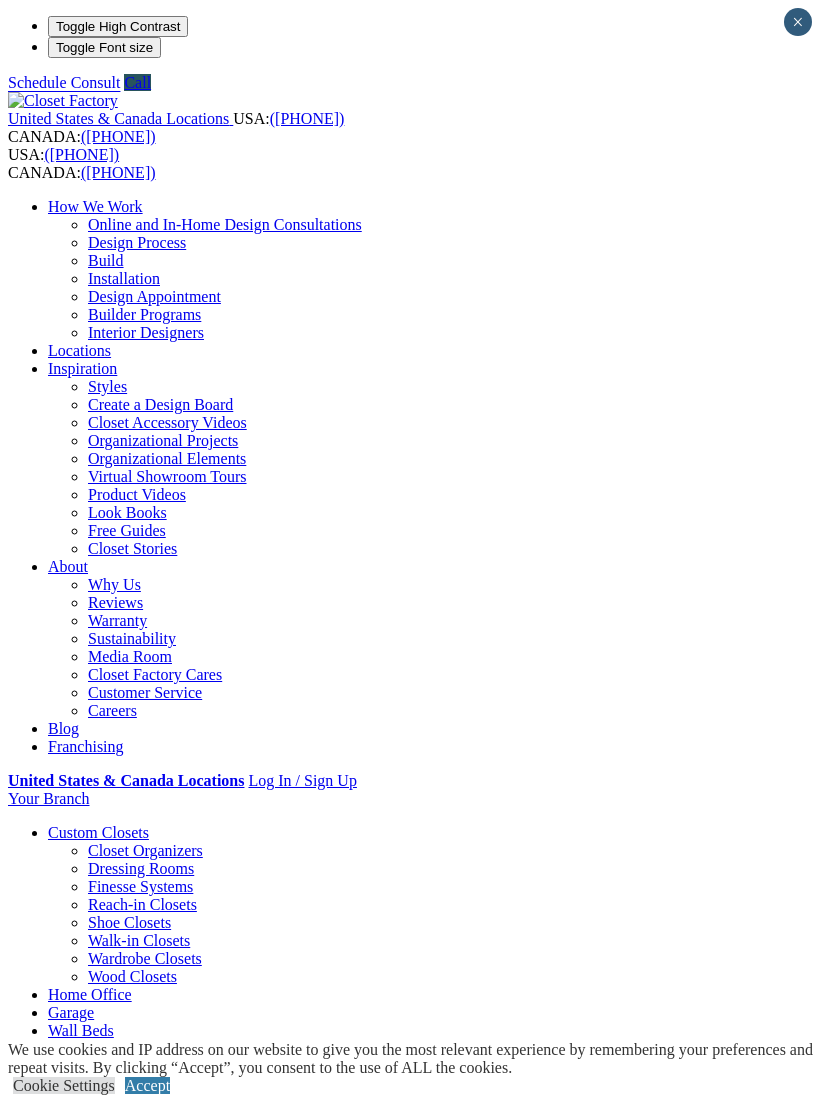 scroll, scrollTop: 0, scrollLeft: 0, axis: both 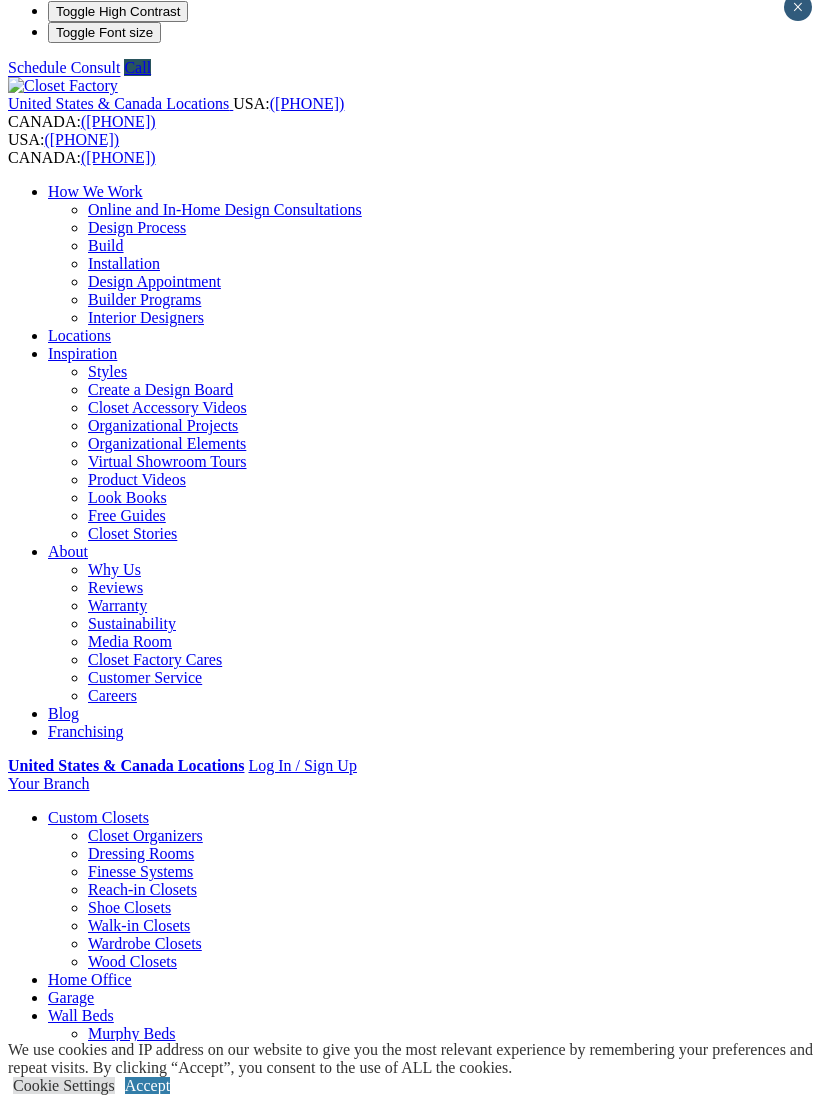 click on "Next Slide" at bounding box center [410, 2026] 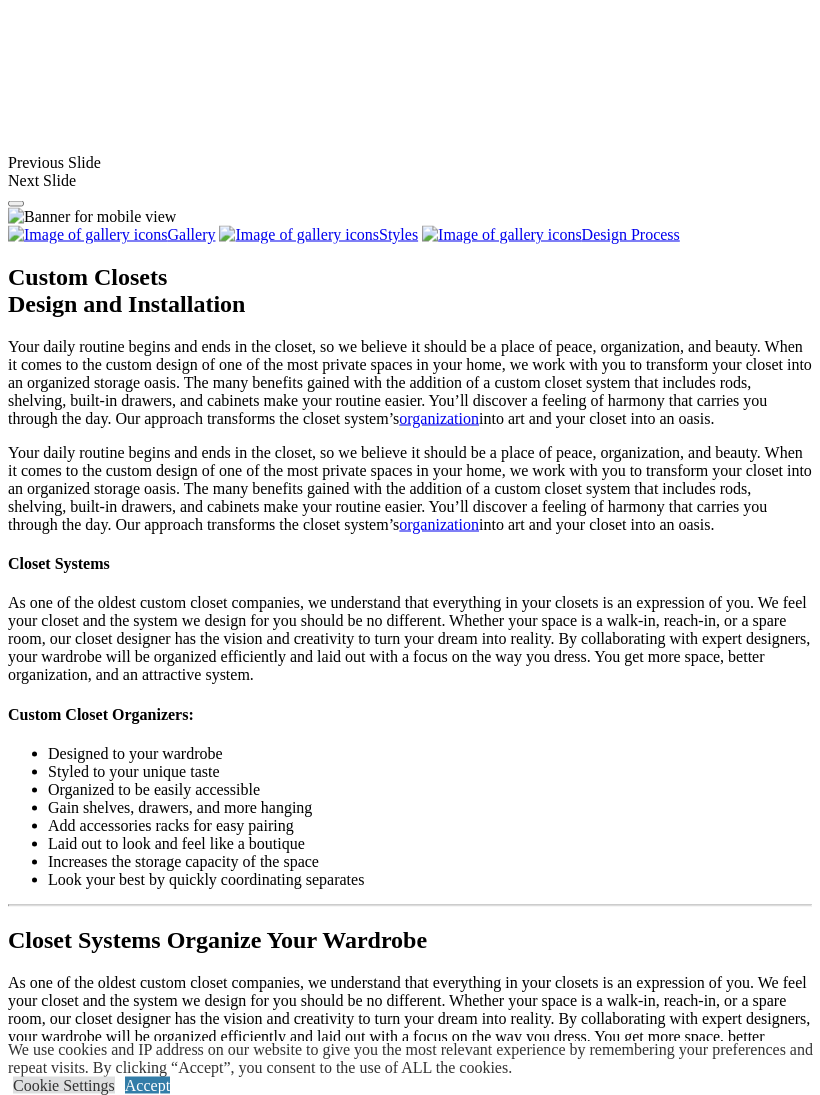 scroll, scrollTop: 1863, scrollLeft: 0, axis: vertical 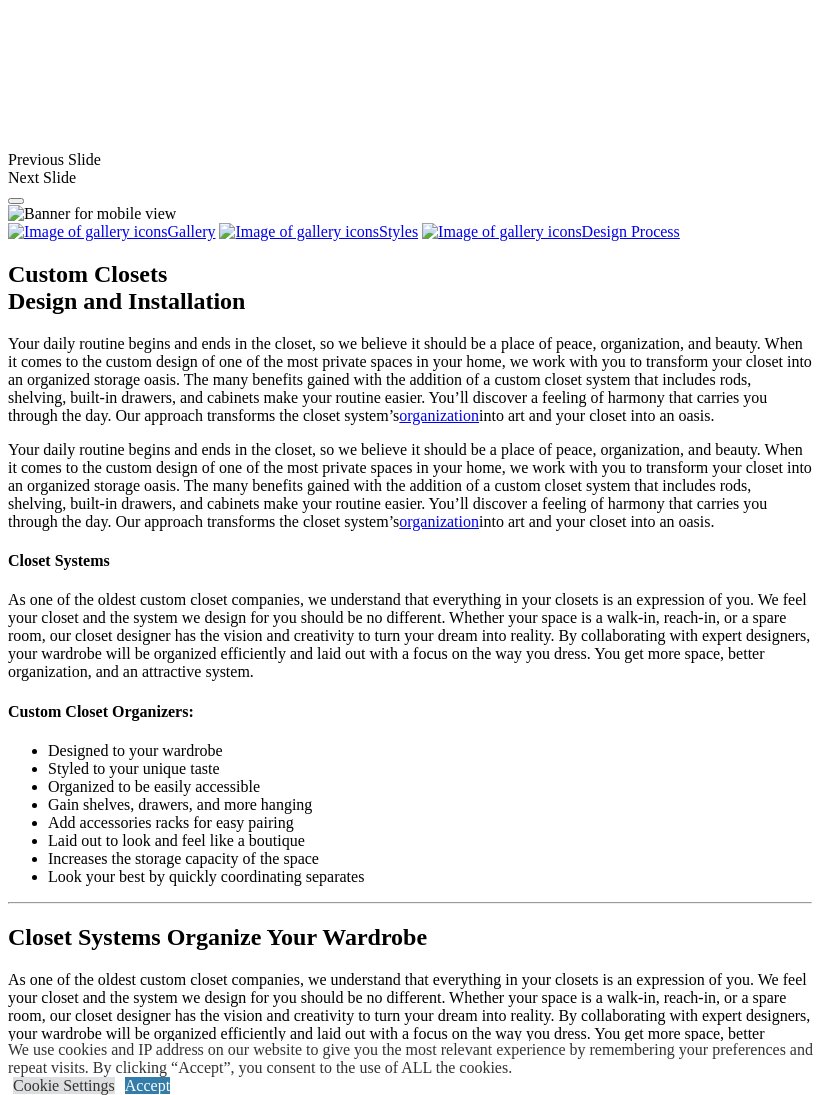 click at bounding box center (407, 1860) 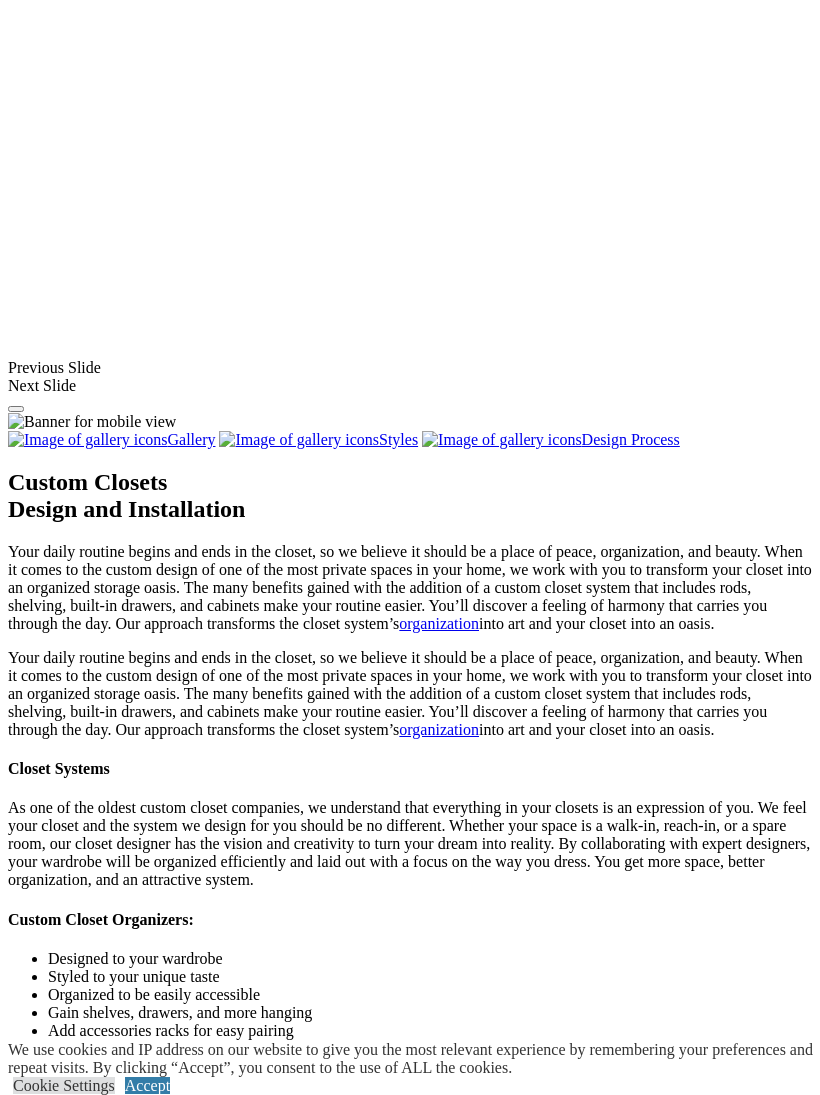 scroll, scrollTop: 1557, scrollLeft: 0, axis: vertical 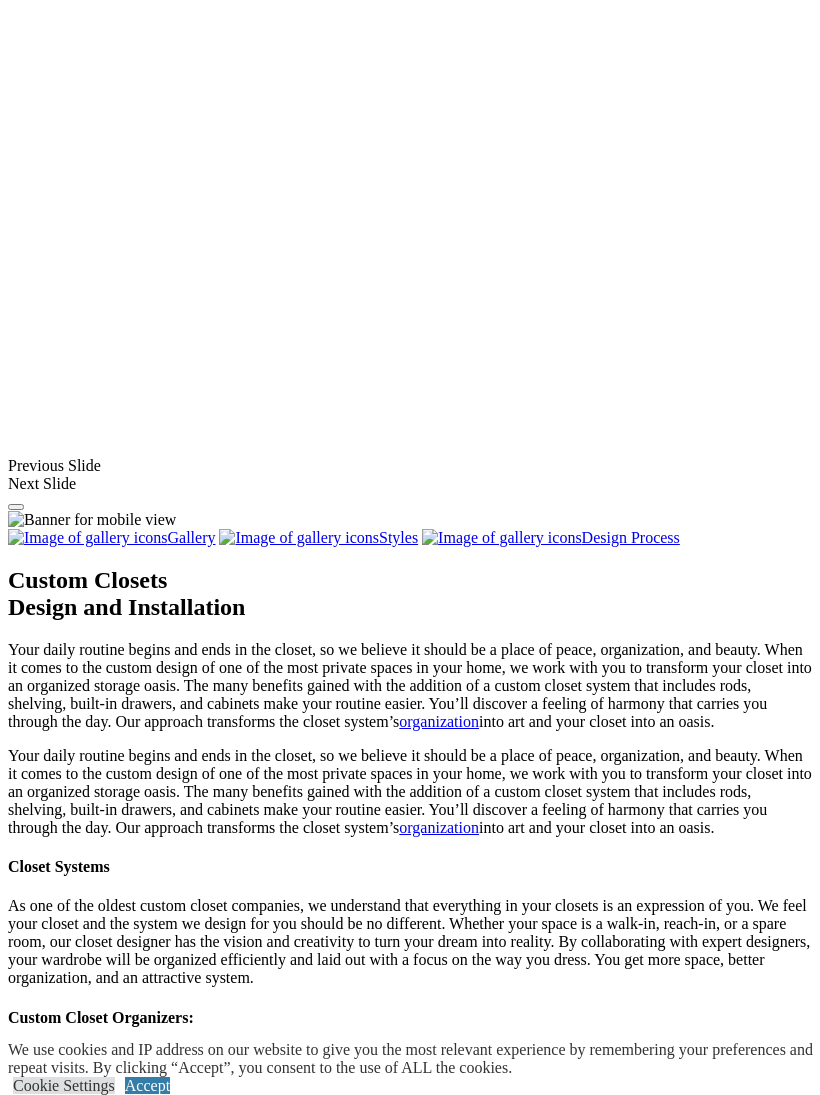 click at bounding box center [407, 2166] 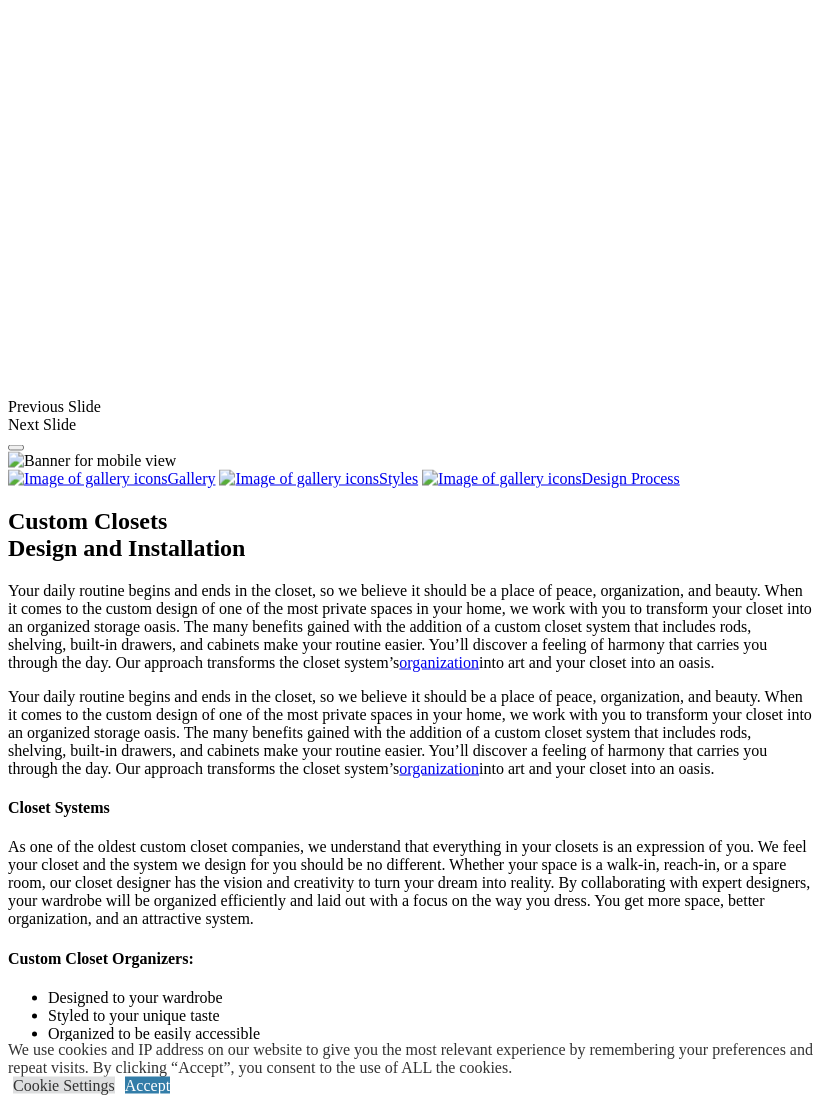 scroll, scrollTop: 1618, scrollLeft: 0, axis: vertical 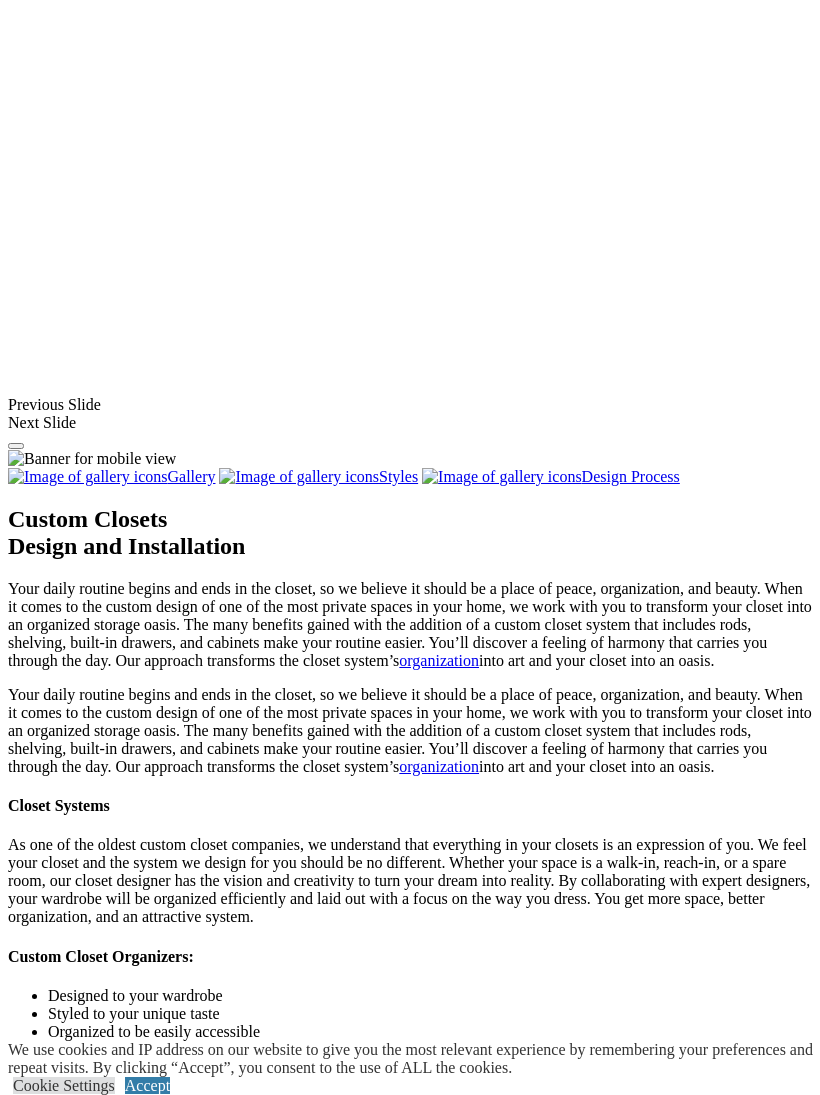 click at bounding box center [648, 2120] 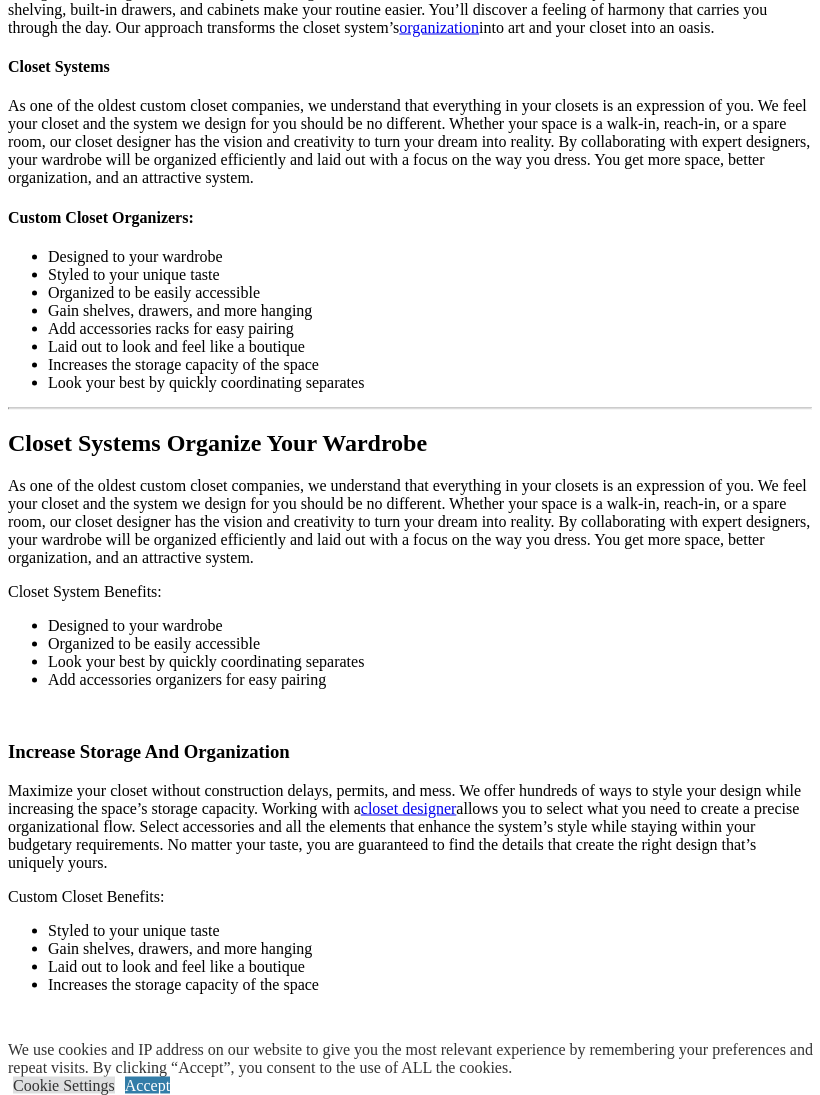 scroll, scrollTop: 2358, scrollLeft: 0, axis: vertical 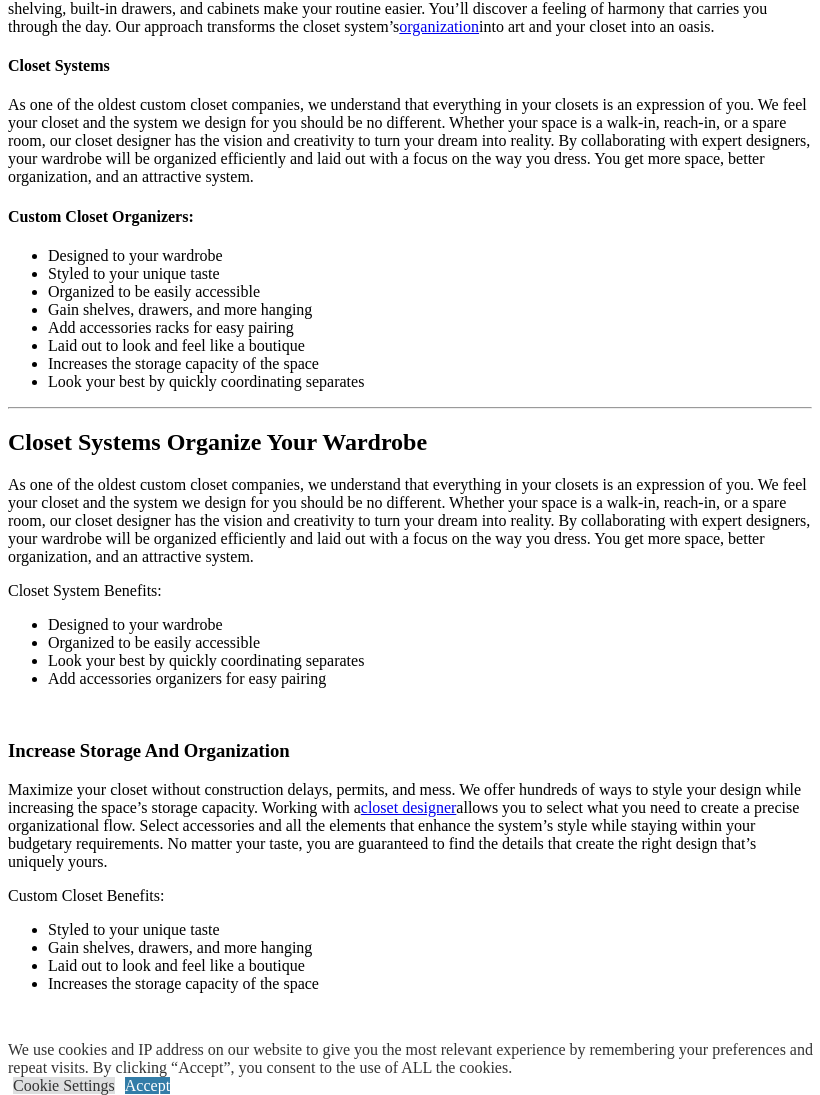 click on "Load More" at bounding box center (44, 2210) 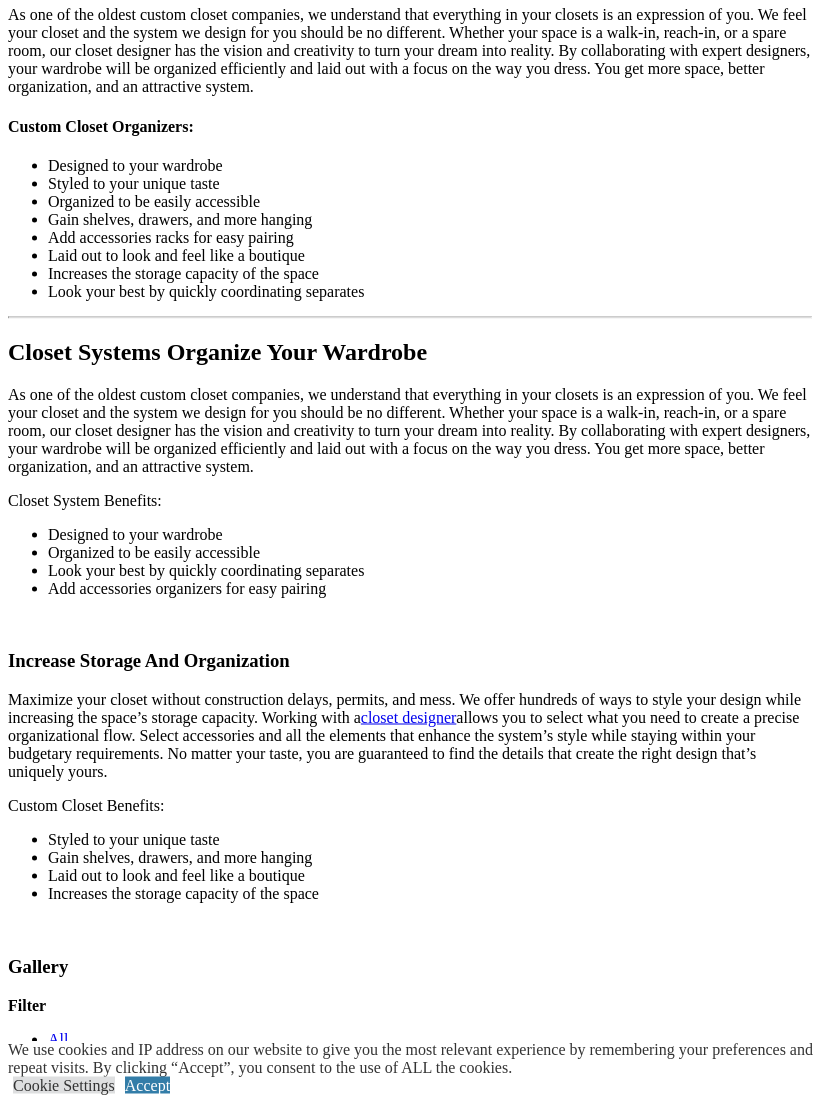 scroll, scrollTop: 2503, scrollLeft: 0, axis: vertical 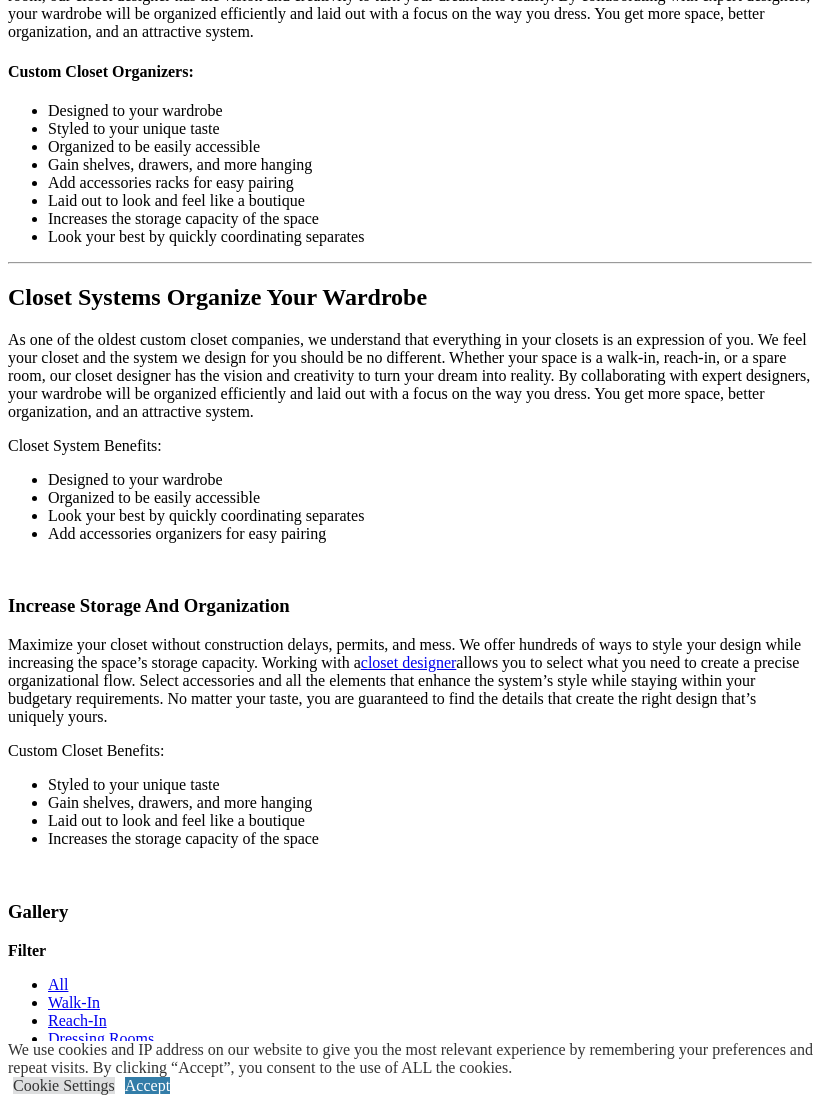 click at bounding box center (649, 2111) 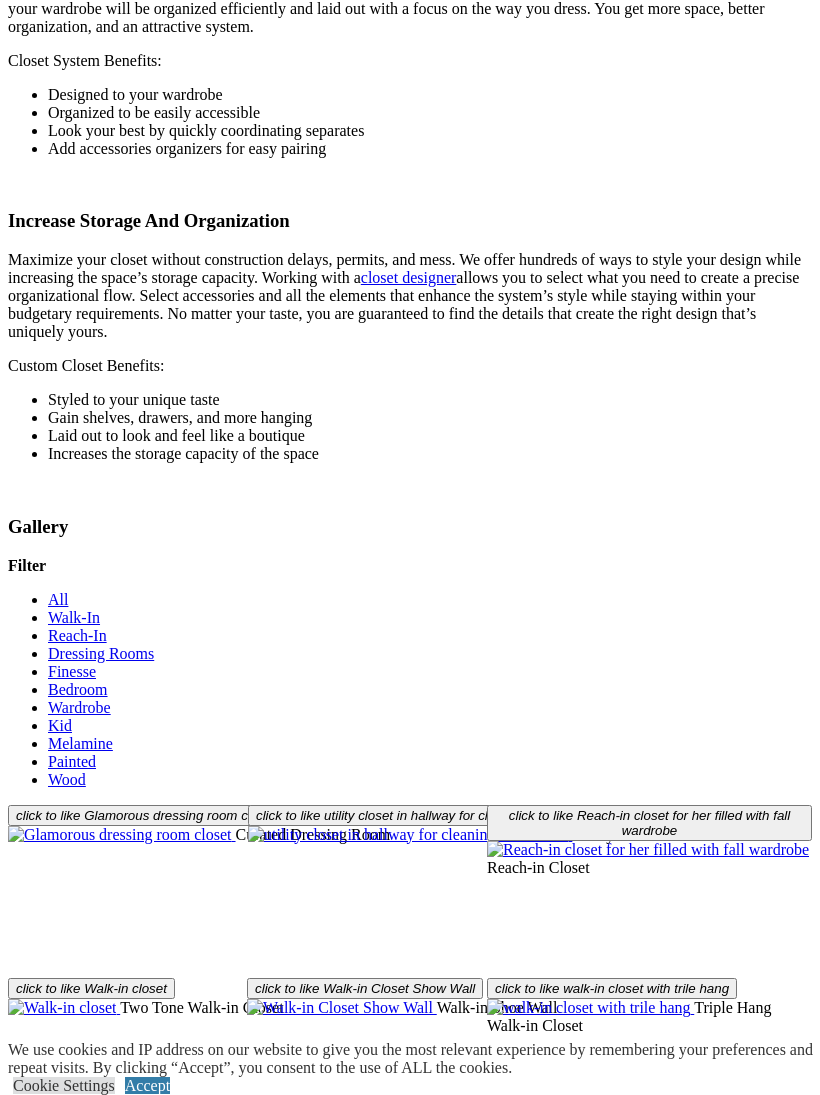 scroll, scrollTop: 2887, scrollLeft: 0, axis: vertical 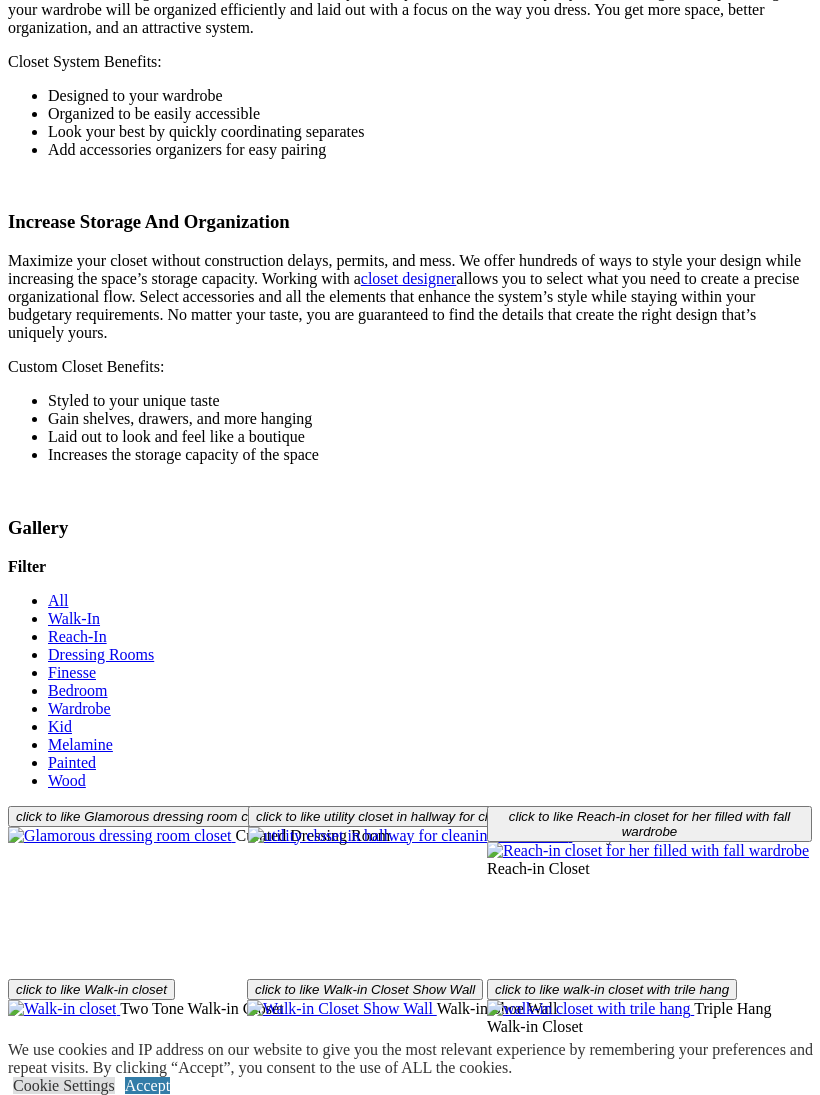 click at bounding box center (0, 0) 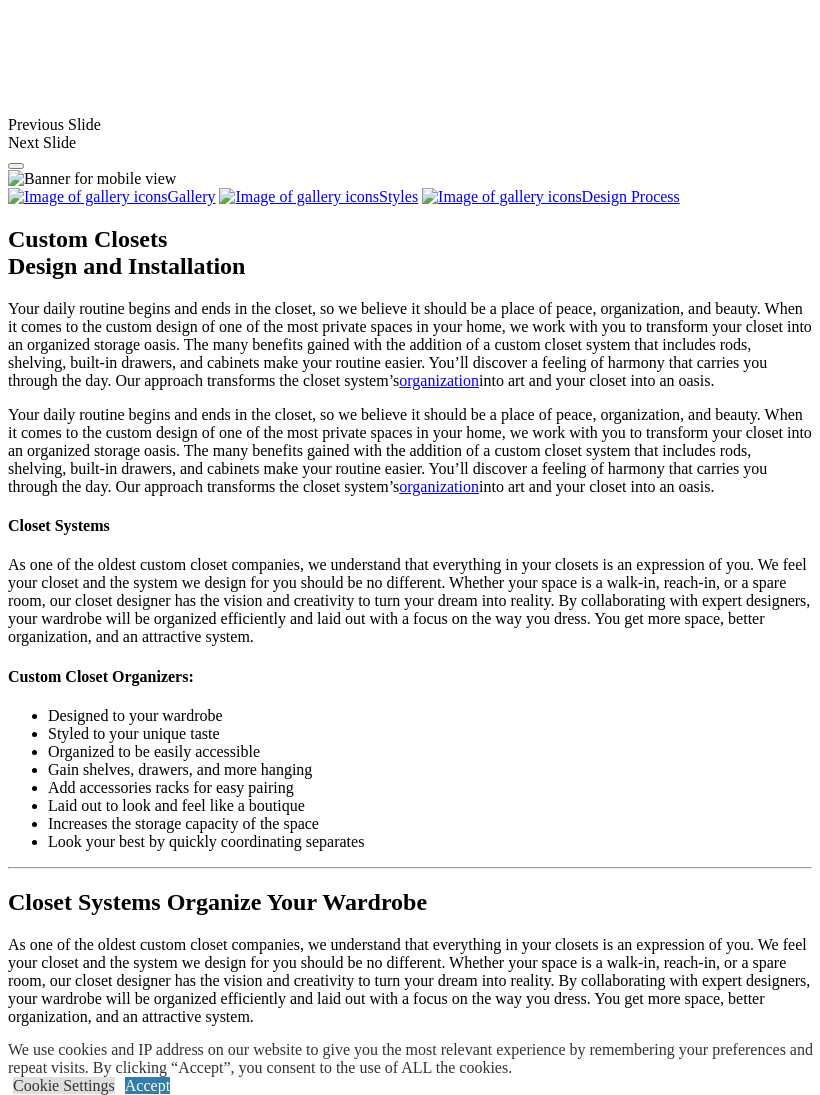 click on "Custom Closets" at bounding box center (98, -2606) 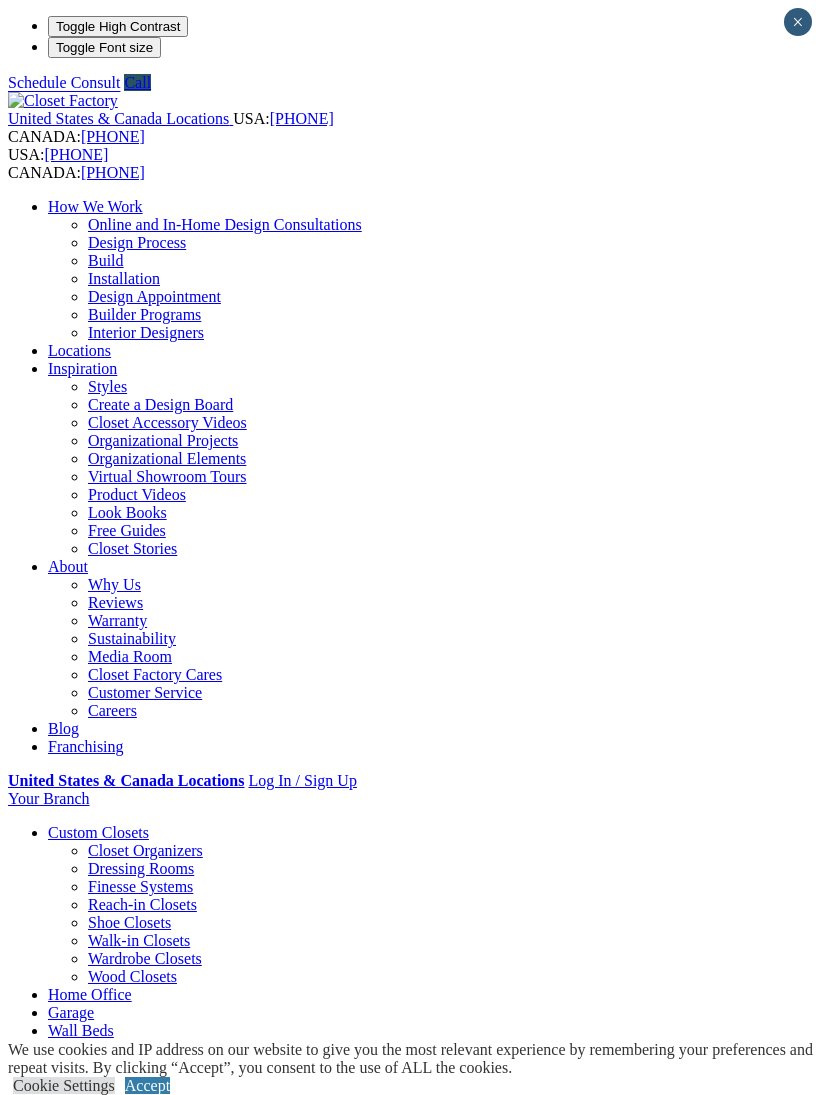 scroll, scrollTop: 0, scrollLeft: 0, axis: both 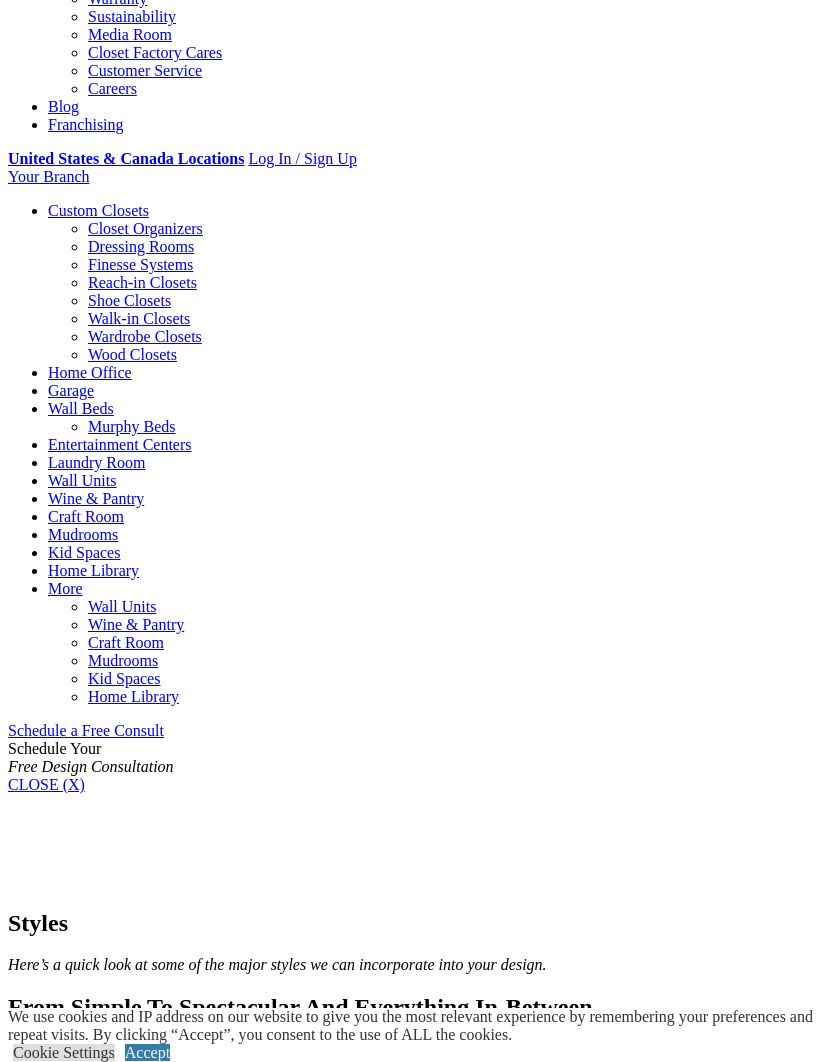 click on "Accept" at bounding box center (147, 1052) 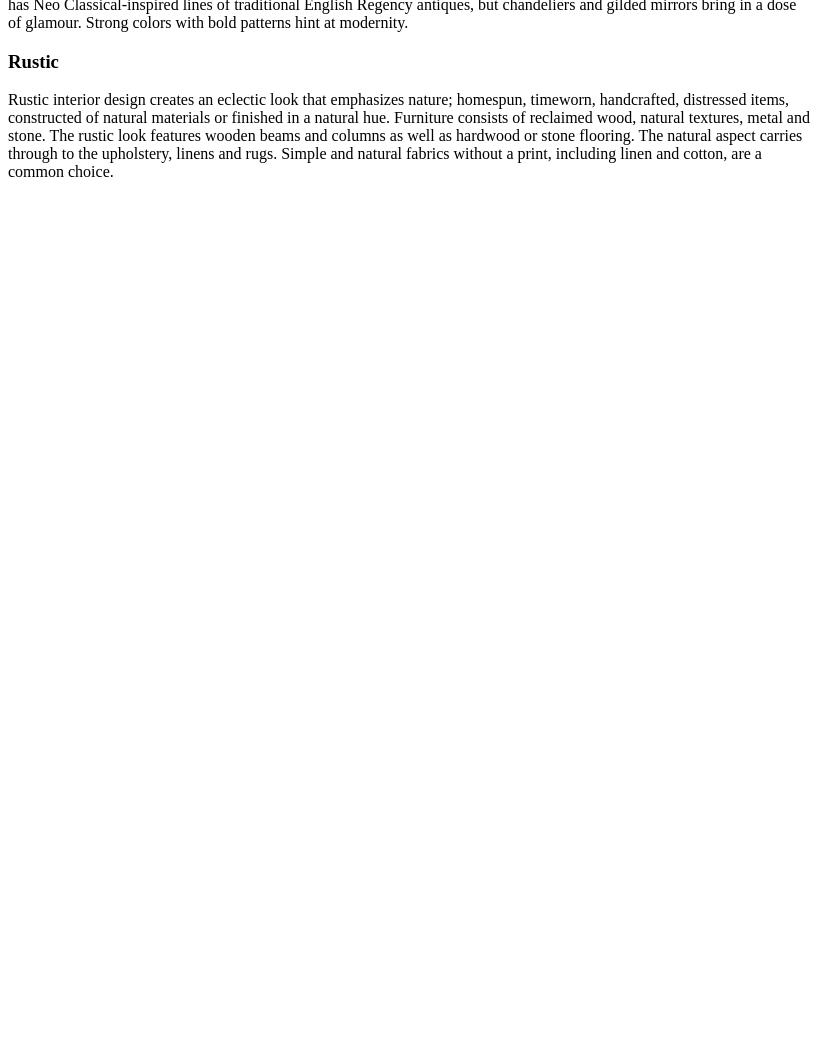 scroll, scrollTop: 12277, scrollLeft: 0, axis: vertical 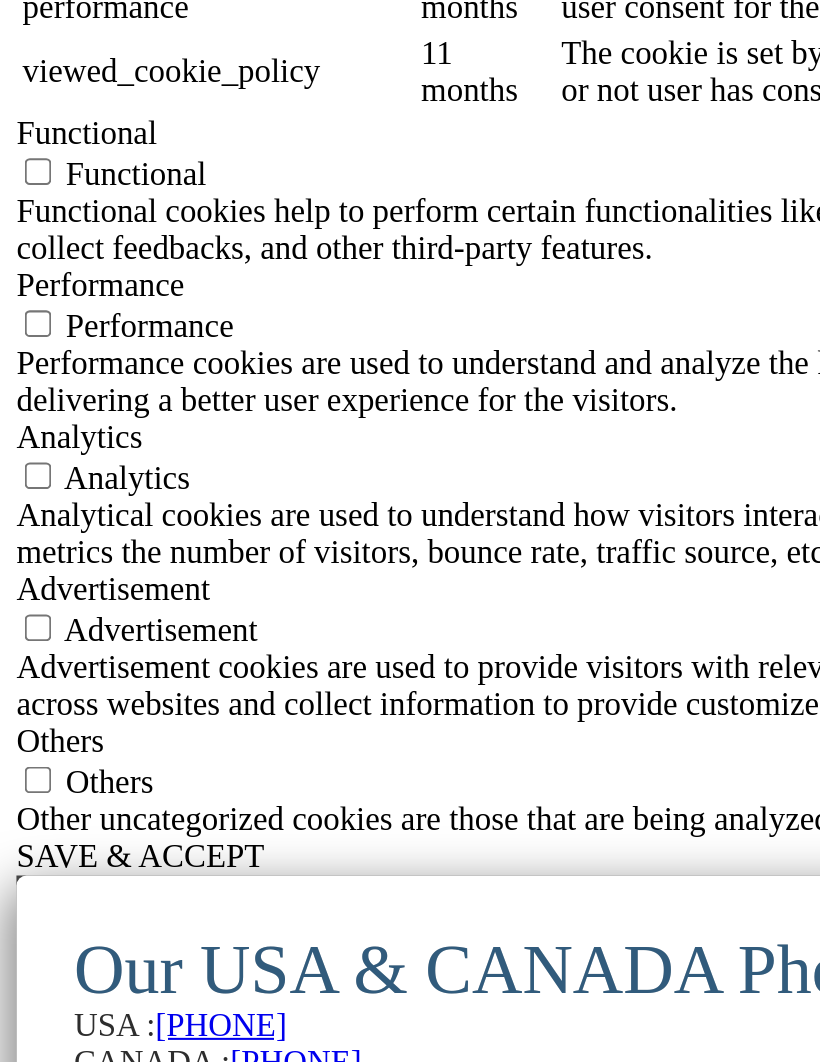 click on "LookBooks" at bounding box center [85, -2023] 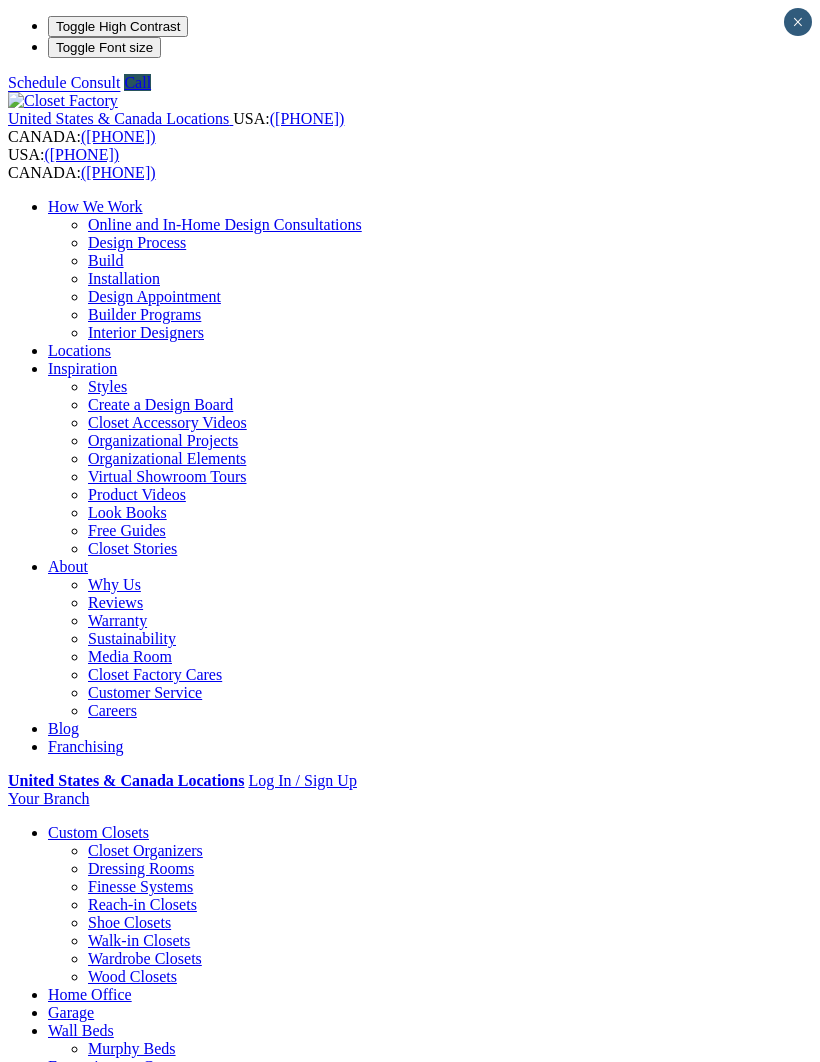 scroll, scrollTop: 0, scrollLeft: 0, axis: both 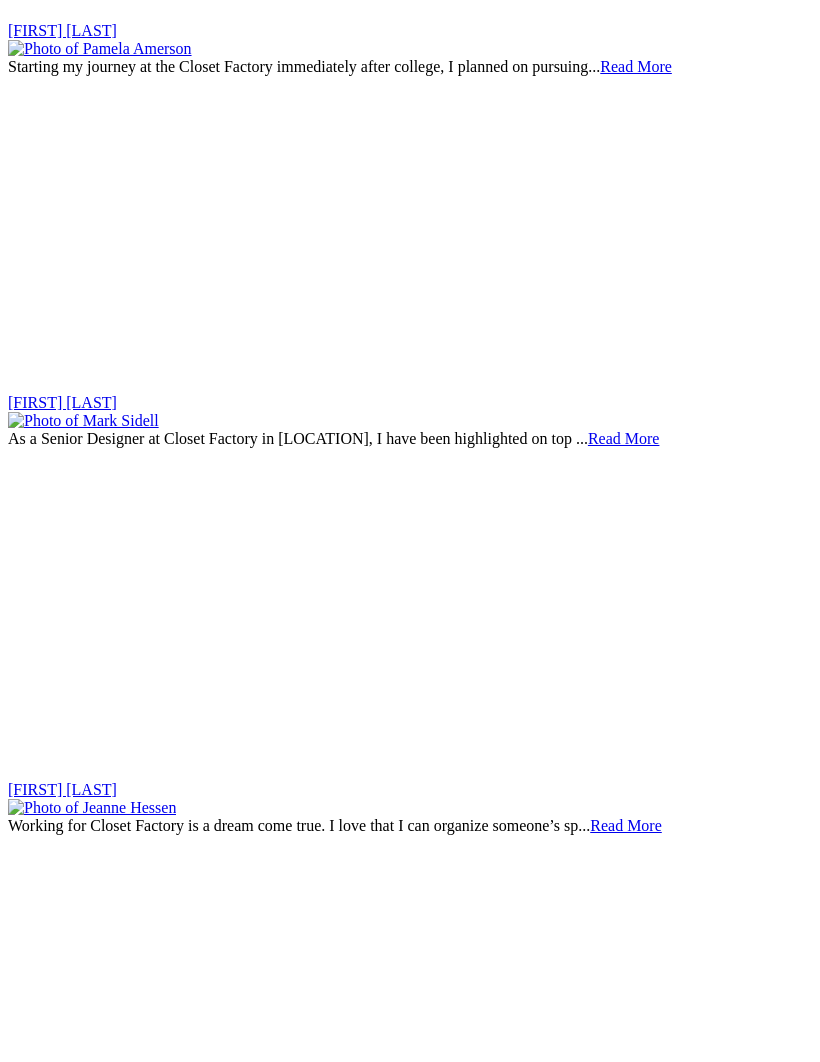 click at bounding box center [0, 0] 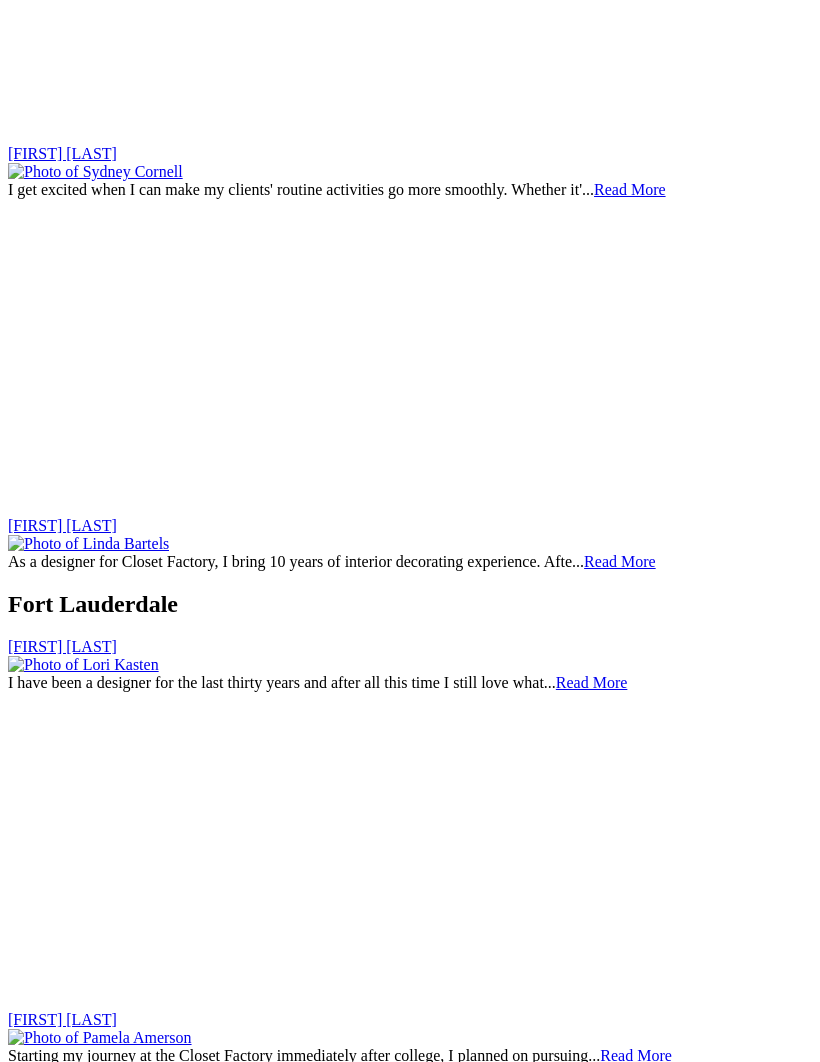 click on "Home Office" at bounding box center [90, -5718] 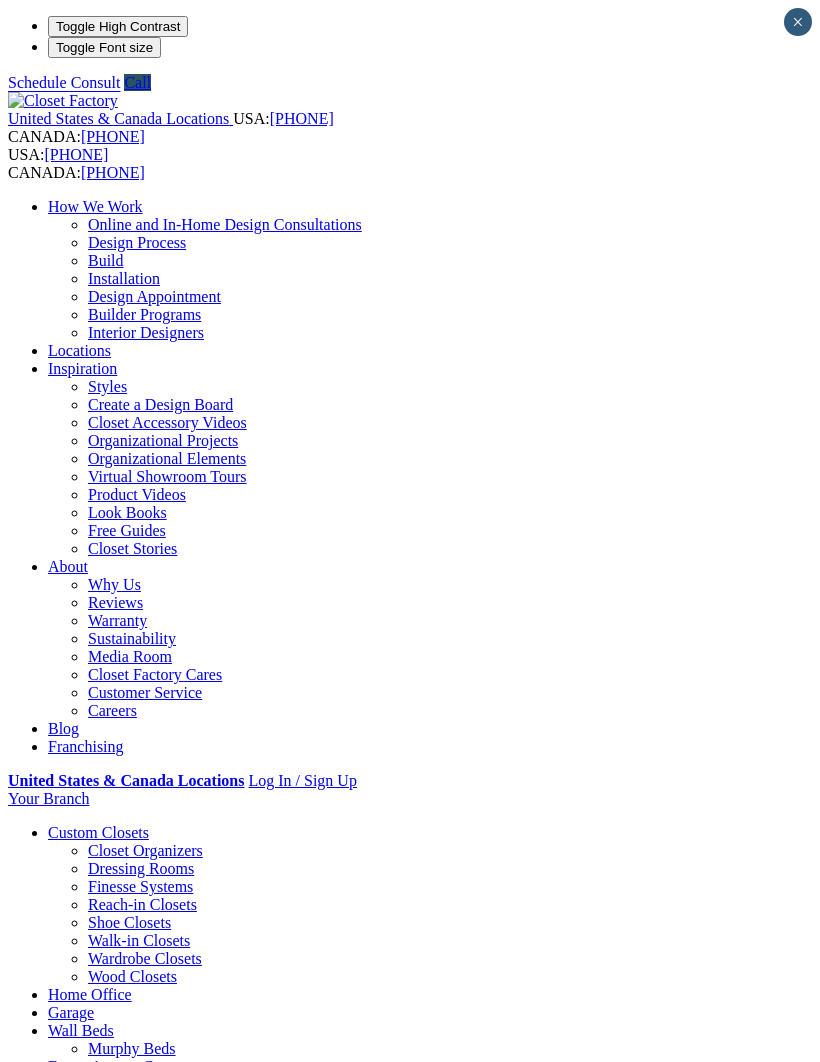 scroll, scrollTop: 0, scrollLeft: 0, axis: both 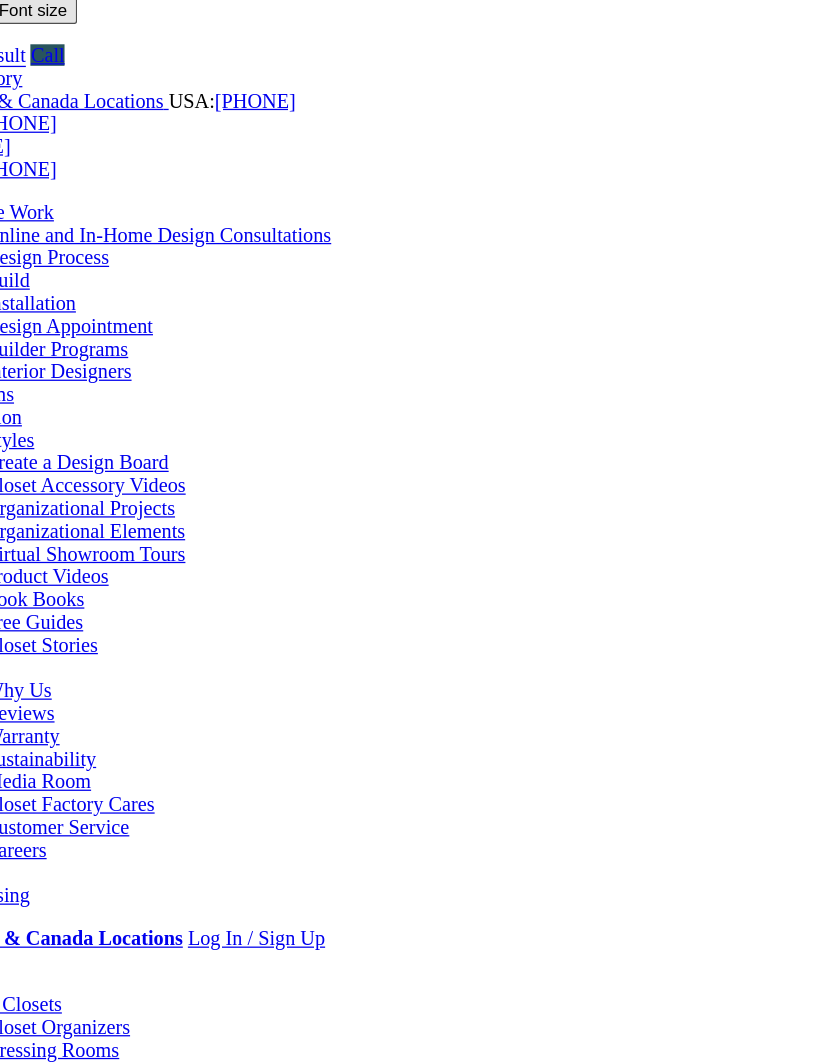 click on "Home Offices
With today’s work-from-home lifestyle, home offices have become a necessary refuge for productivity. You and your designer will focus on your needs now and in the future." at bounding box center (-2862, 1881) 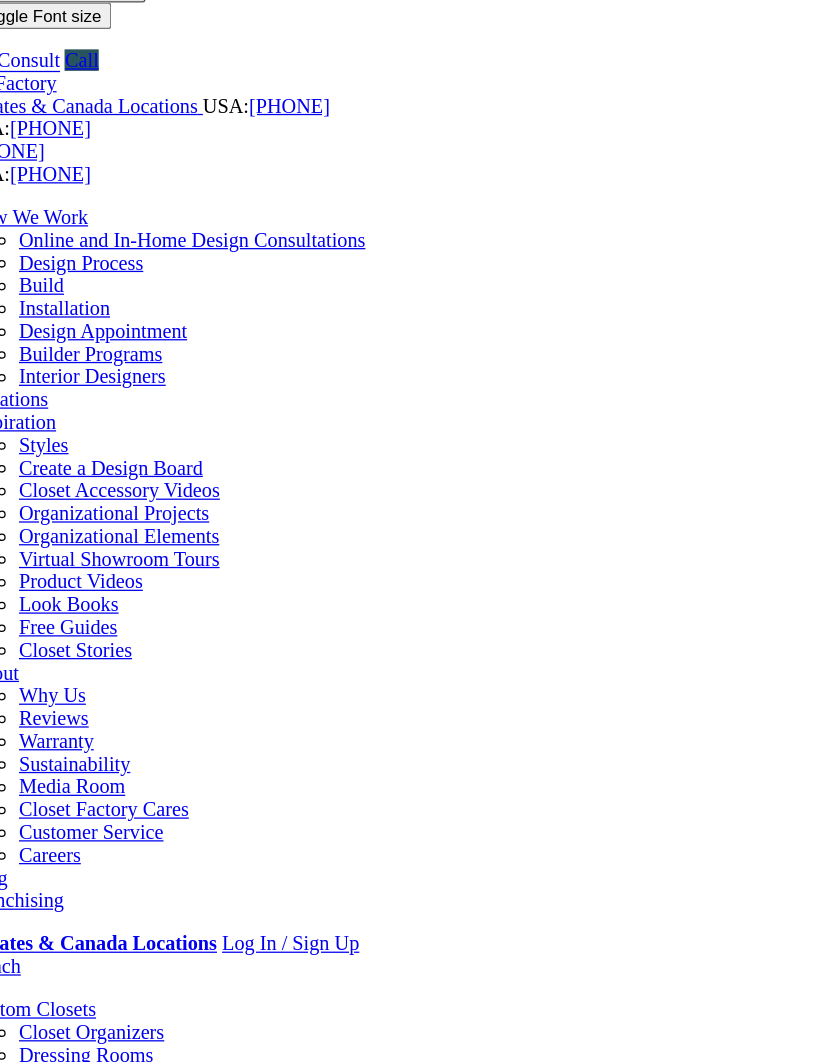 click at bounding box center [88, 2185] 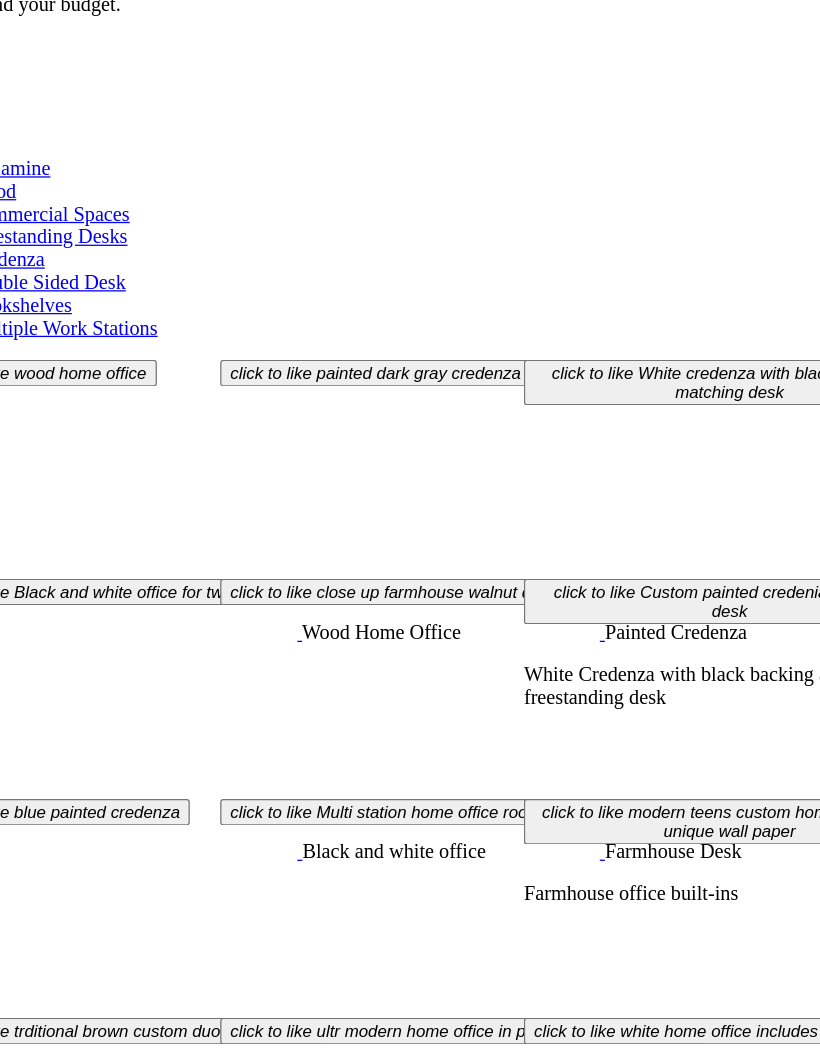 scroll, scrollTop: 2759, scrollLeft: 0, axis: vertical 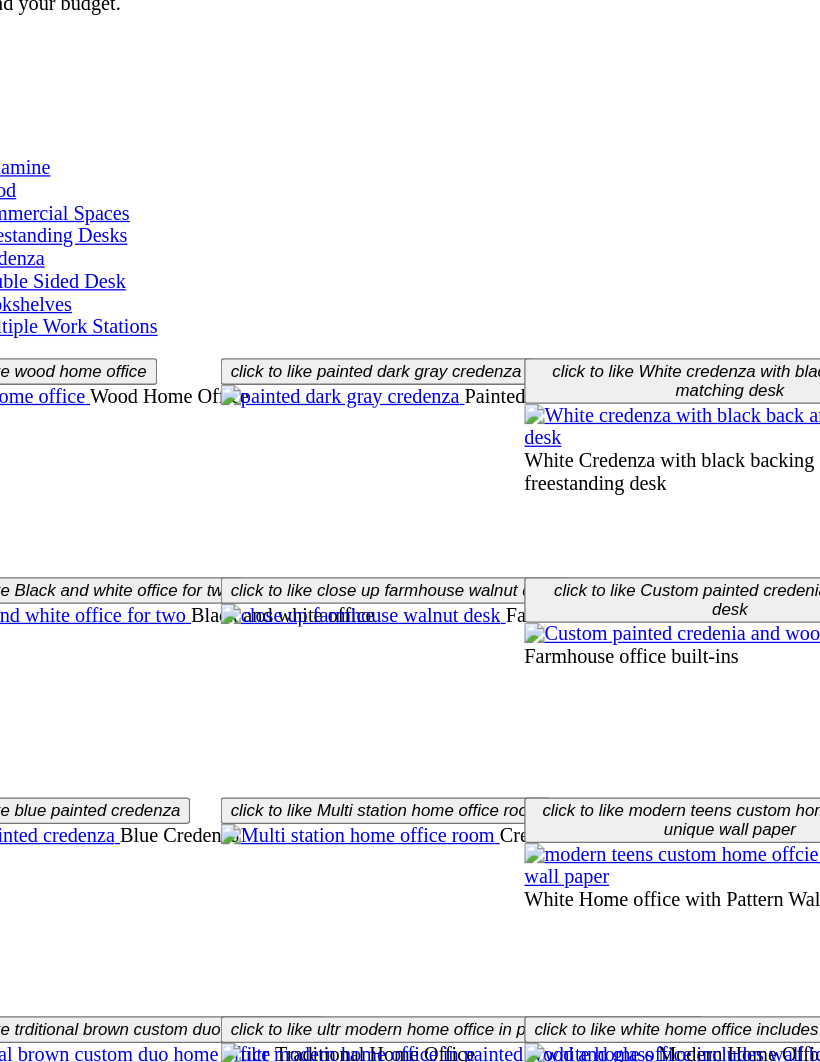 click on "Load More" at bounding box center [44, 1674] 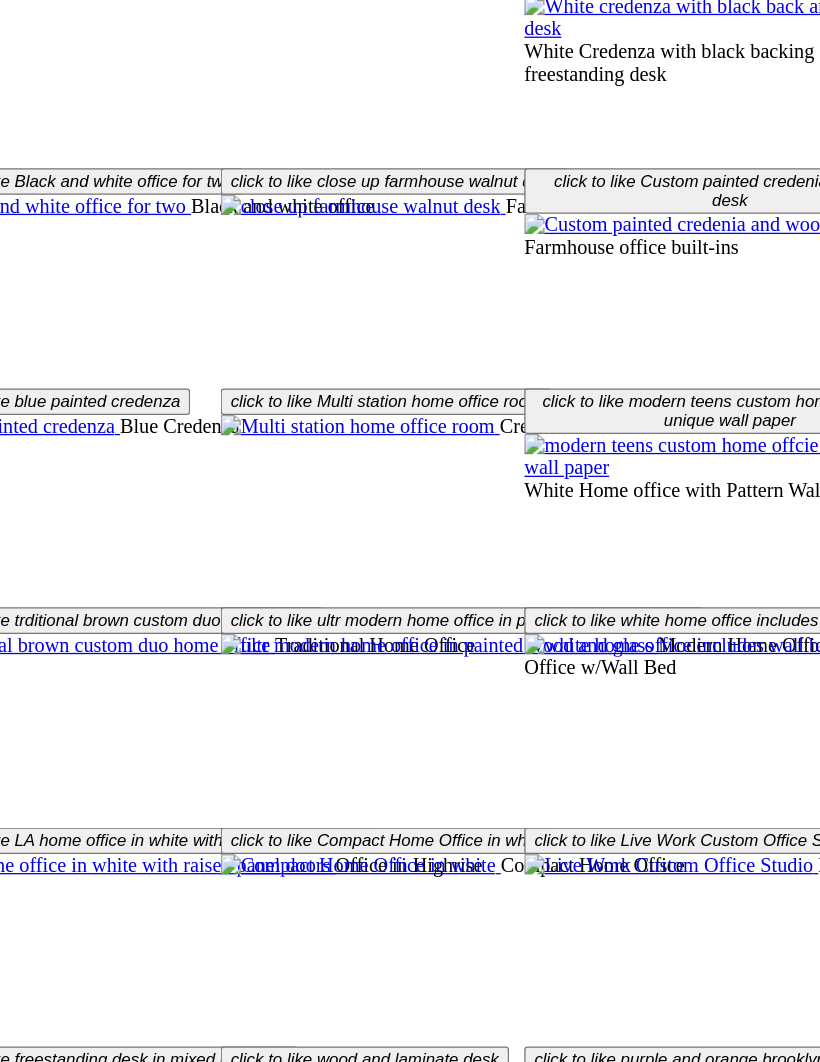 scroll, scrollTop: 3084, scrollLeft: 0, axis: vertical 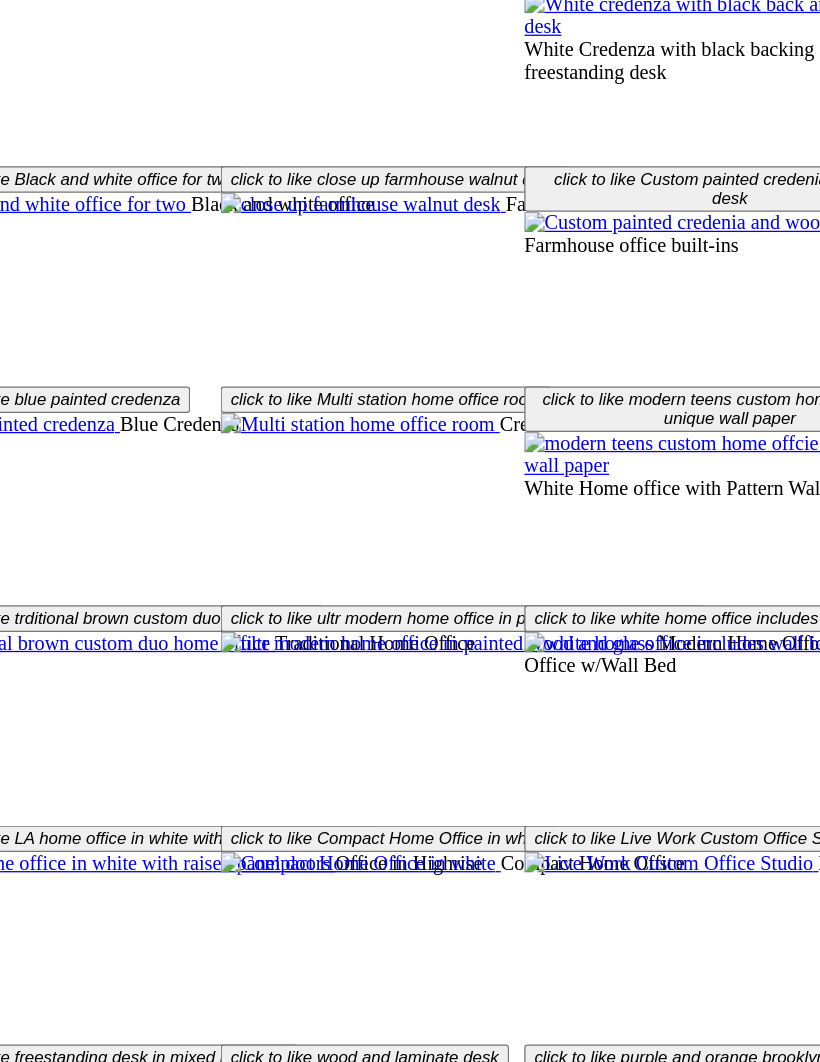 click on "Load More" at bounding box center (44, 1870) 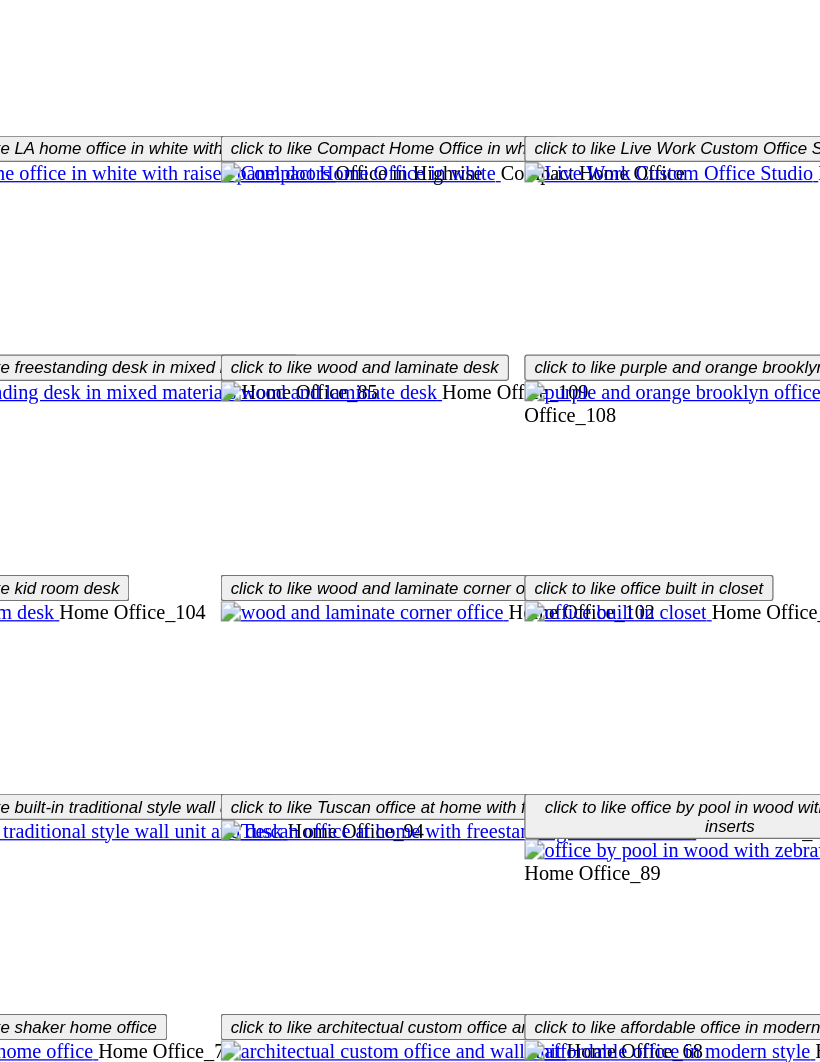 scroll, scrollTop: 3631, scrollLeft: 0, axis: vertical 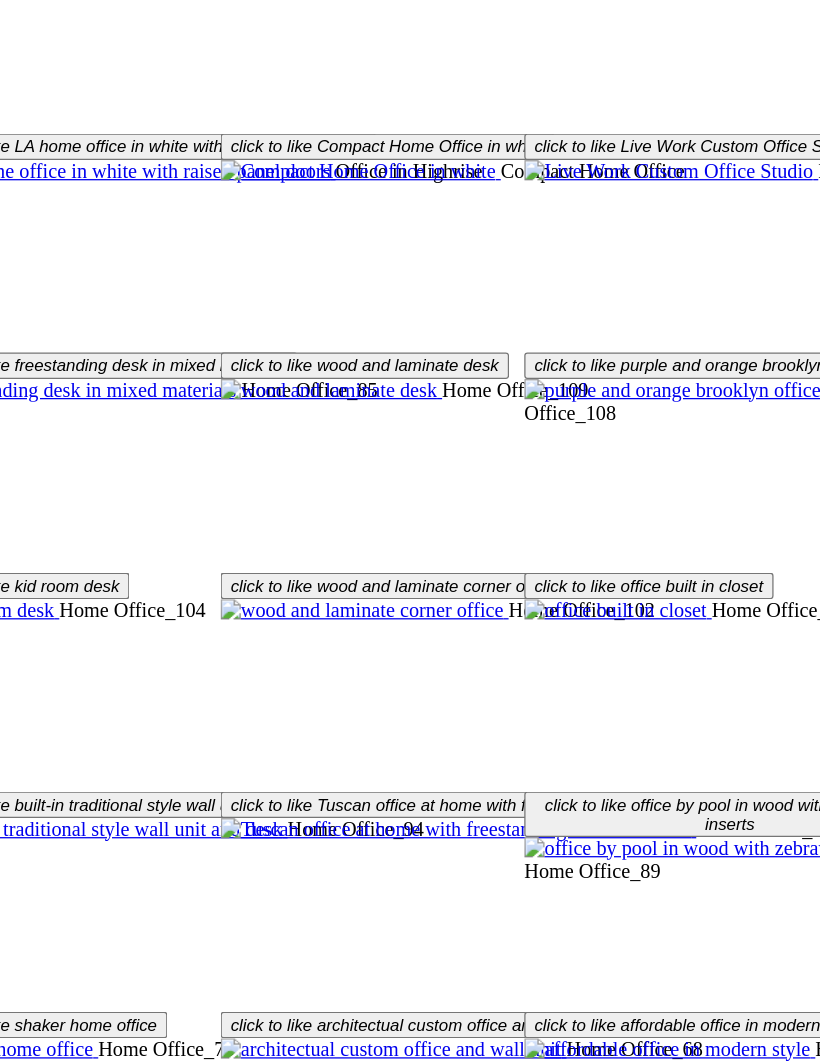 click at bounding box center (82, 1865) 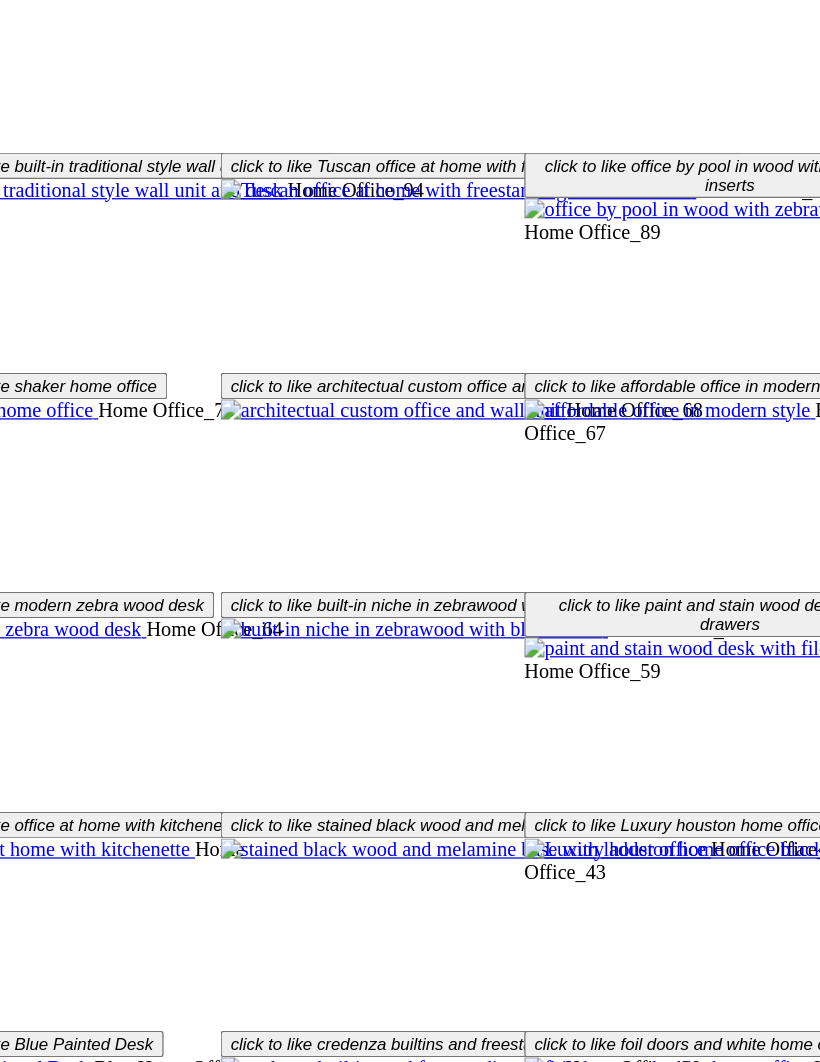 scroll, scrollTop: 4184, scrollLeft: 0, axis: vertical 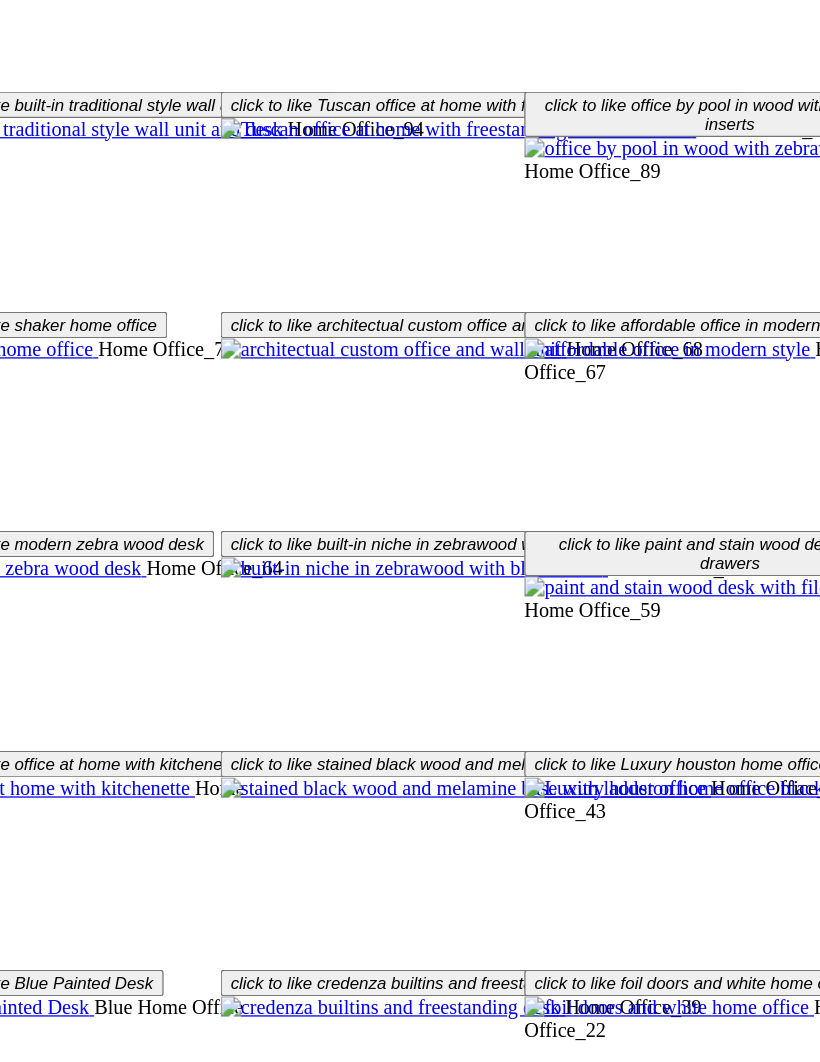 click on "Finishes" at bounding box center (114, 1636) 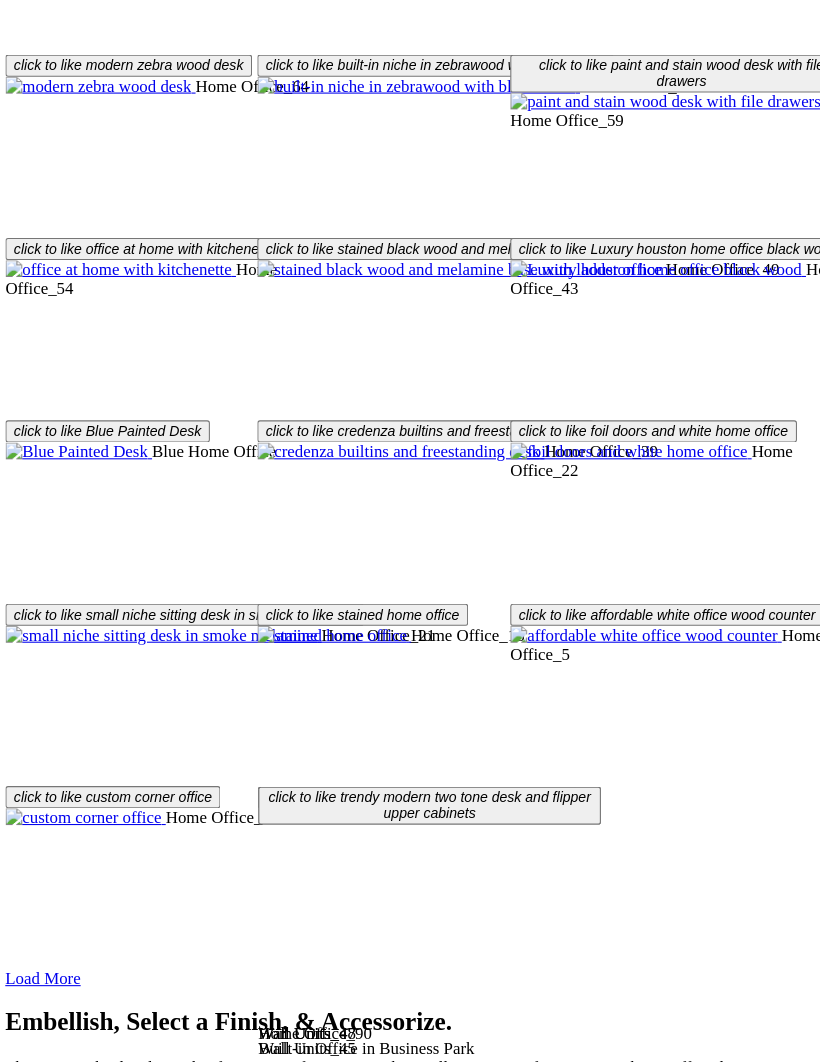 scroll, scrollTop: 4721, scrollLeft: 0, axis: vertical 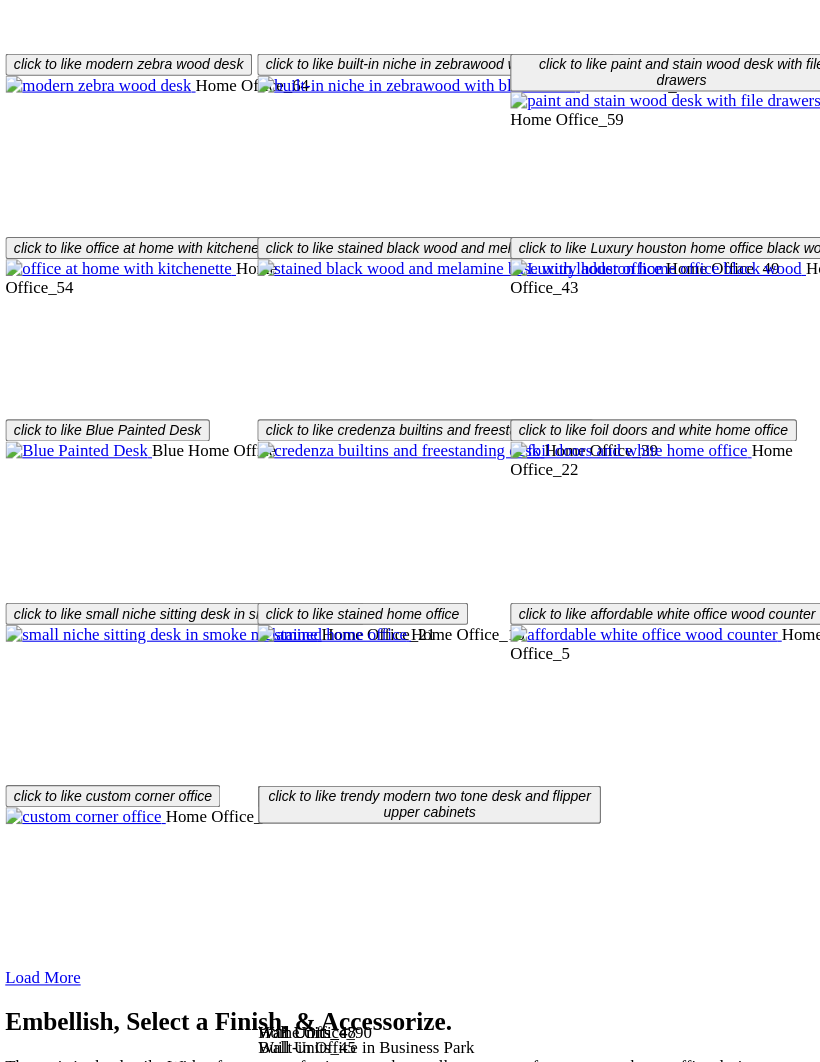 click at bounding box center (80, 2148) 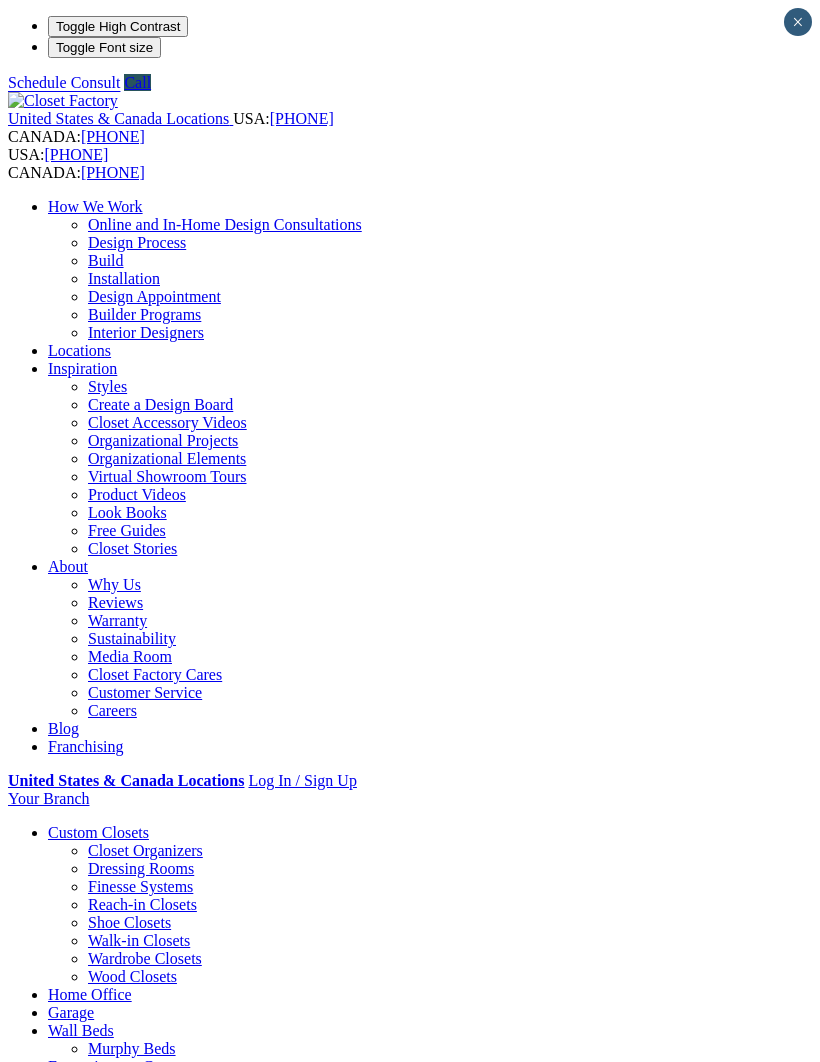 scroll, scrollTop: 0, scrollLeft: 0, axis: both 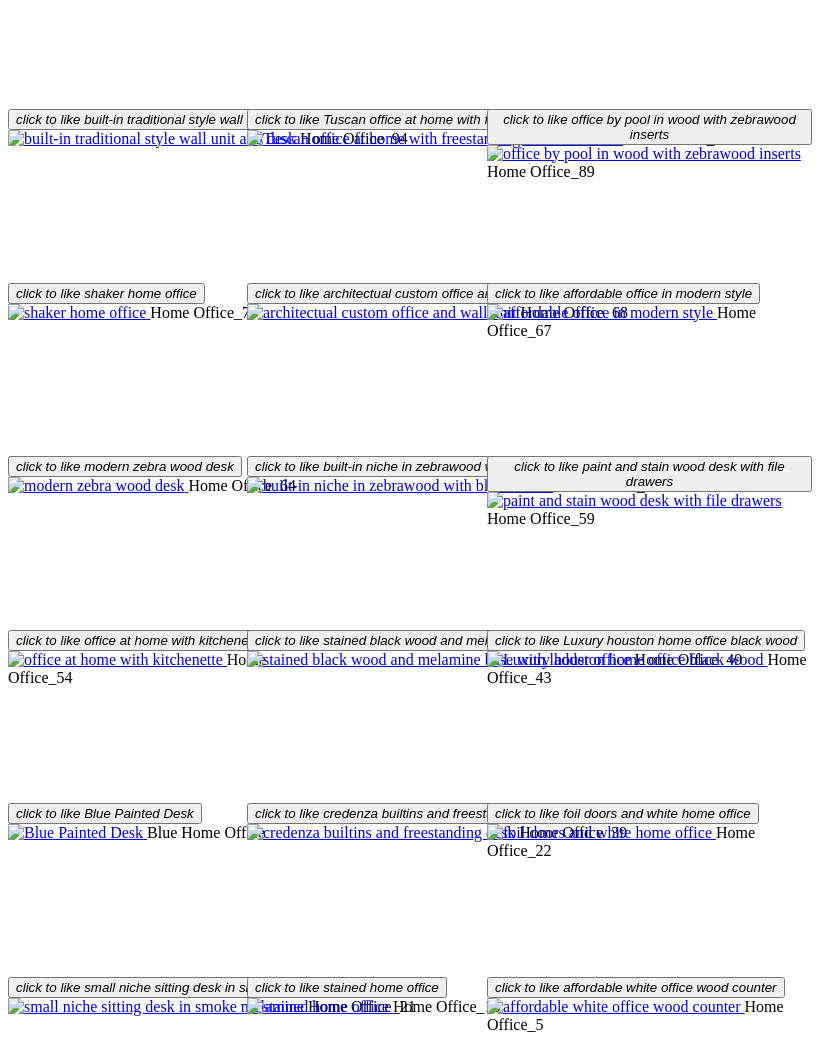 click on "Embellishments" at bounding box center [197, 1504] 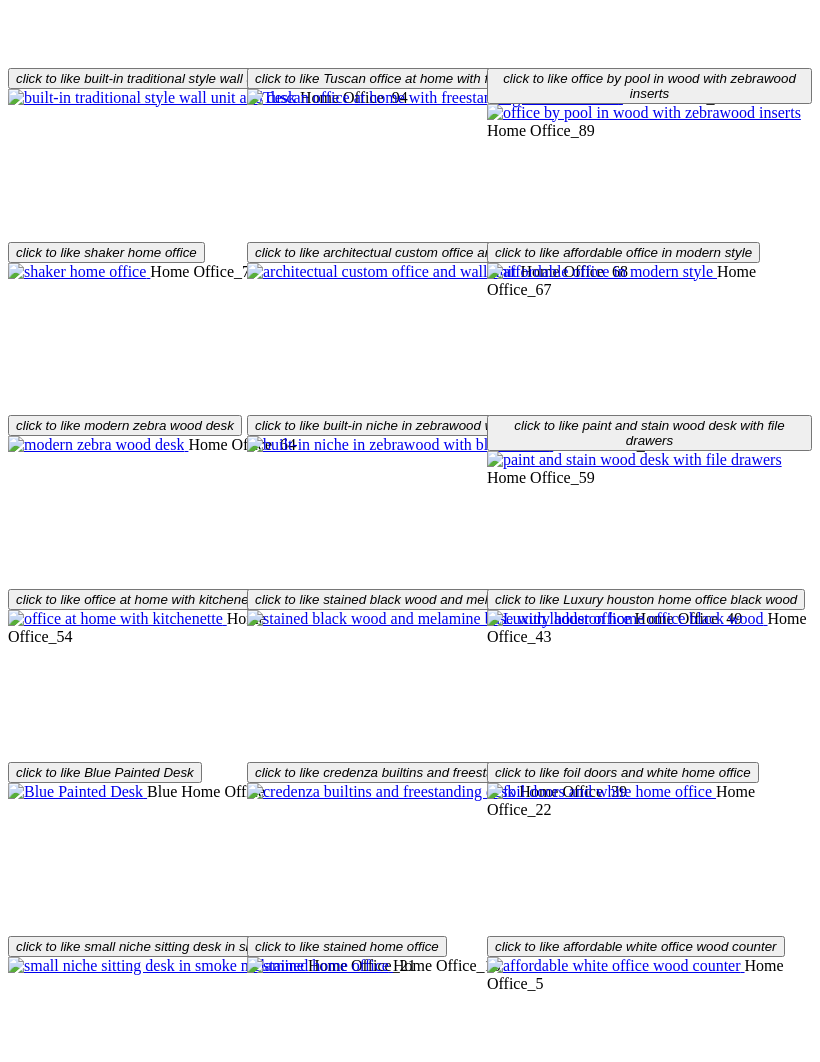 scroll, scrollTop: 4021, scrollLeft: 0, axis: vertical 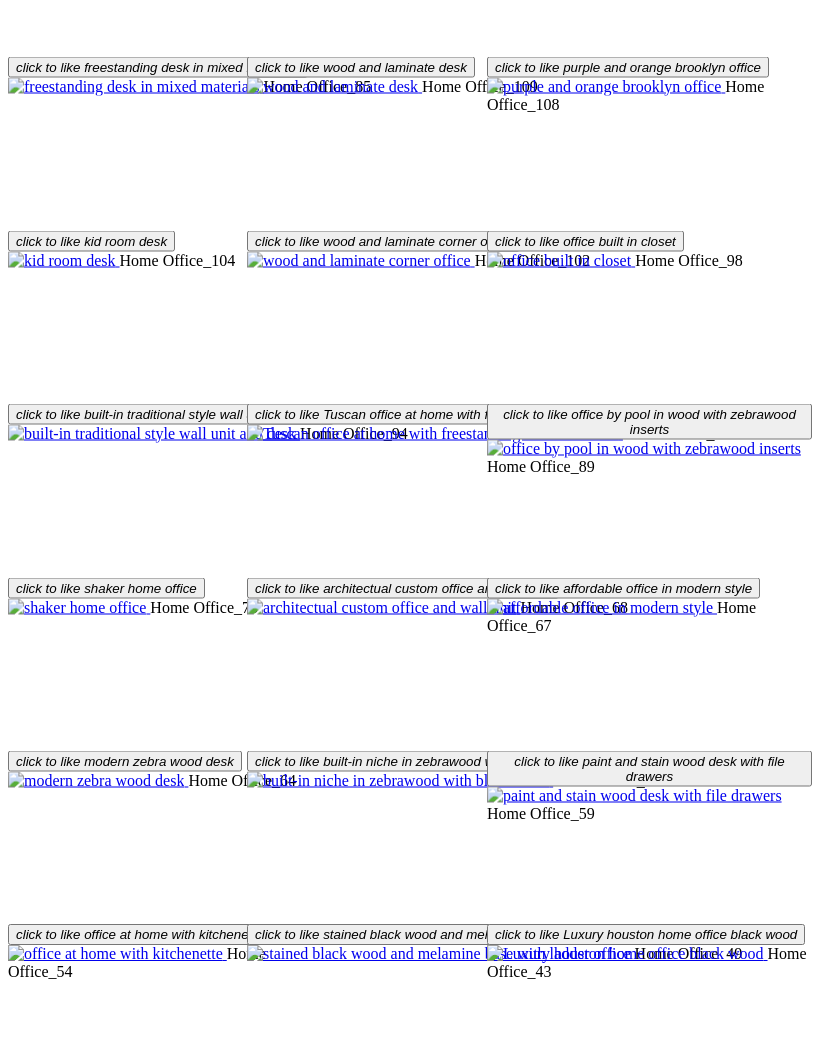 click on "Accessories" at bounding box center (46, 1799) 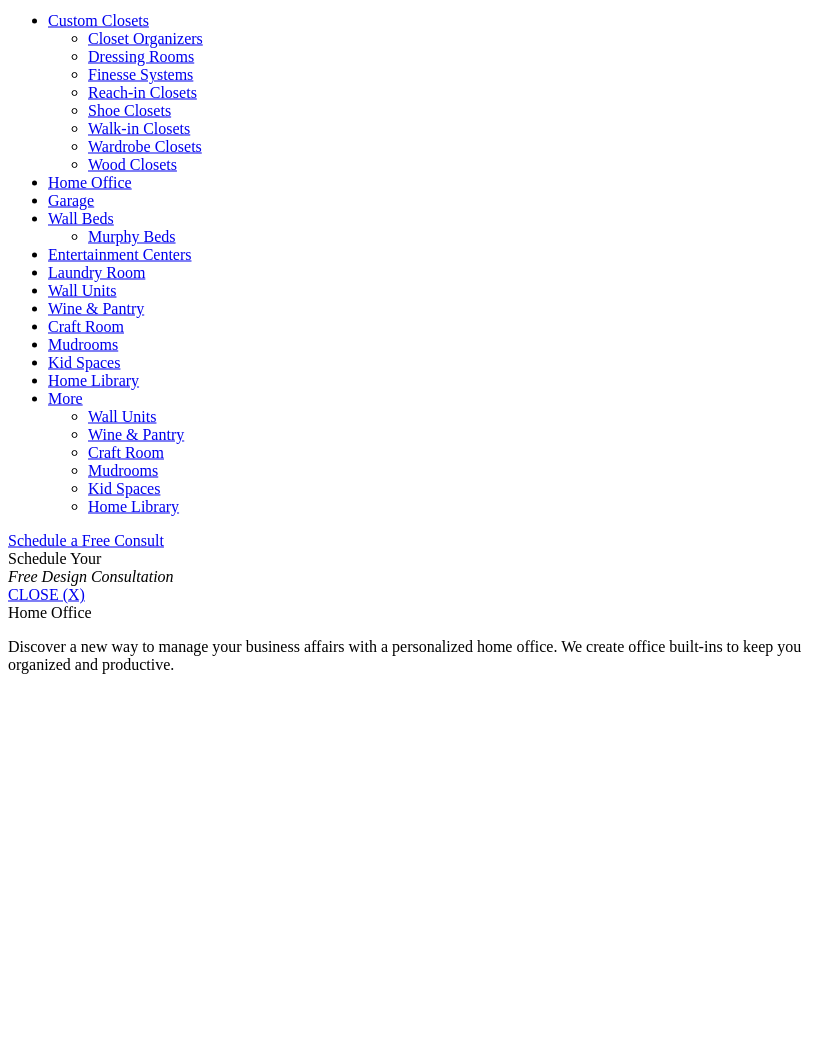 scroll, scrollTop: 0, scrollLeft: 0, axis: both 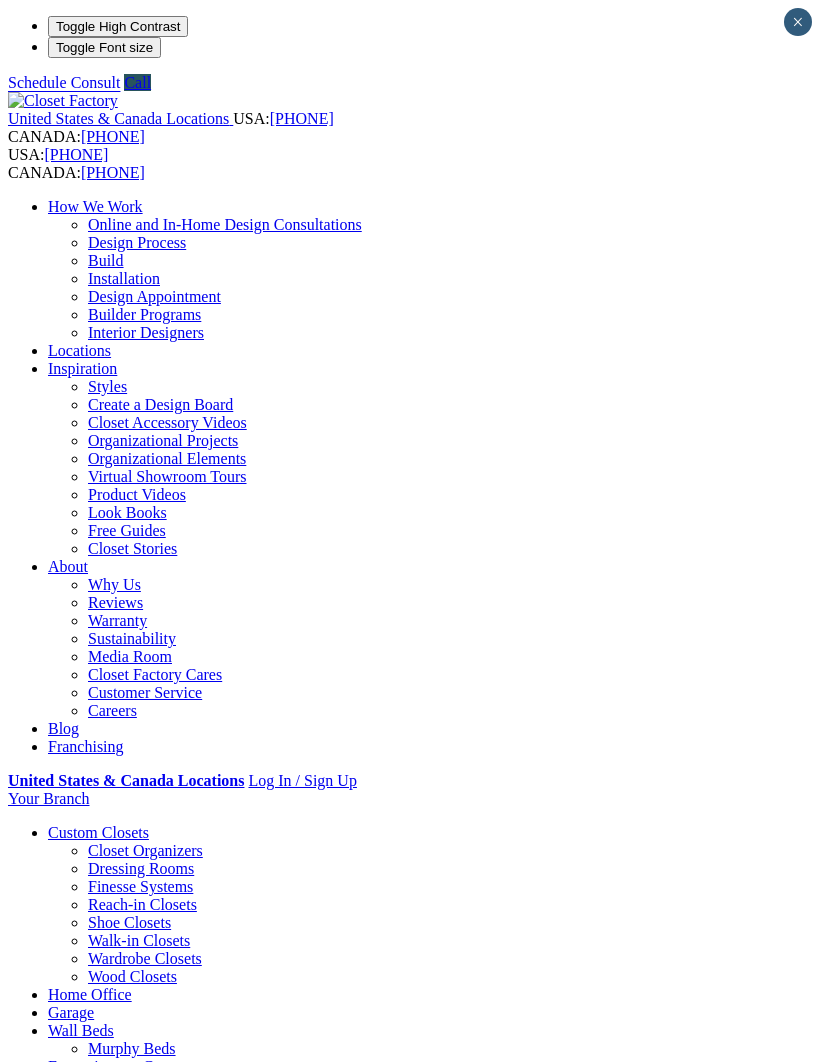 click at bounding box center (0, 0) 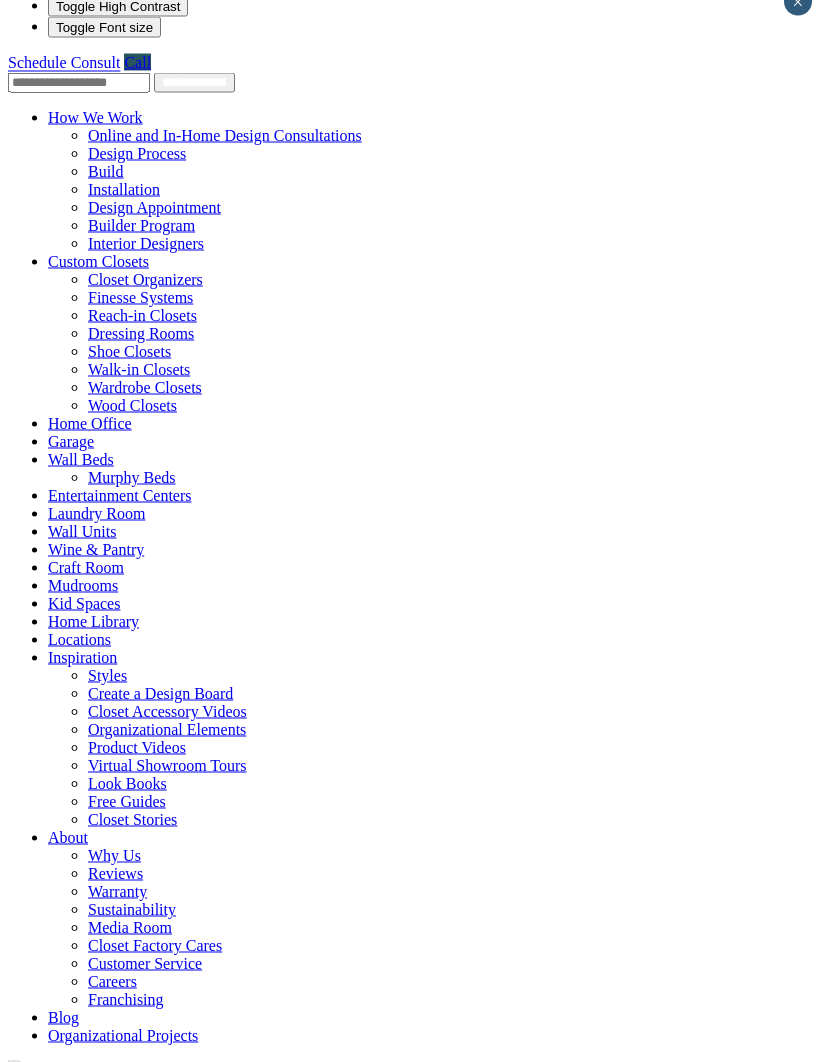 scroll, scrollTop: 26, scrollLeft: 0, axis: vertical 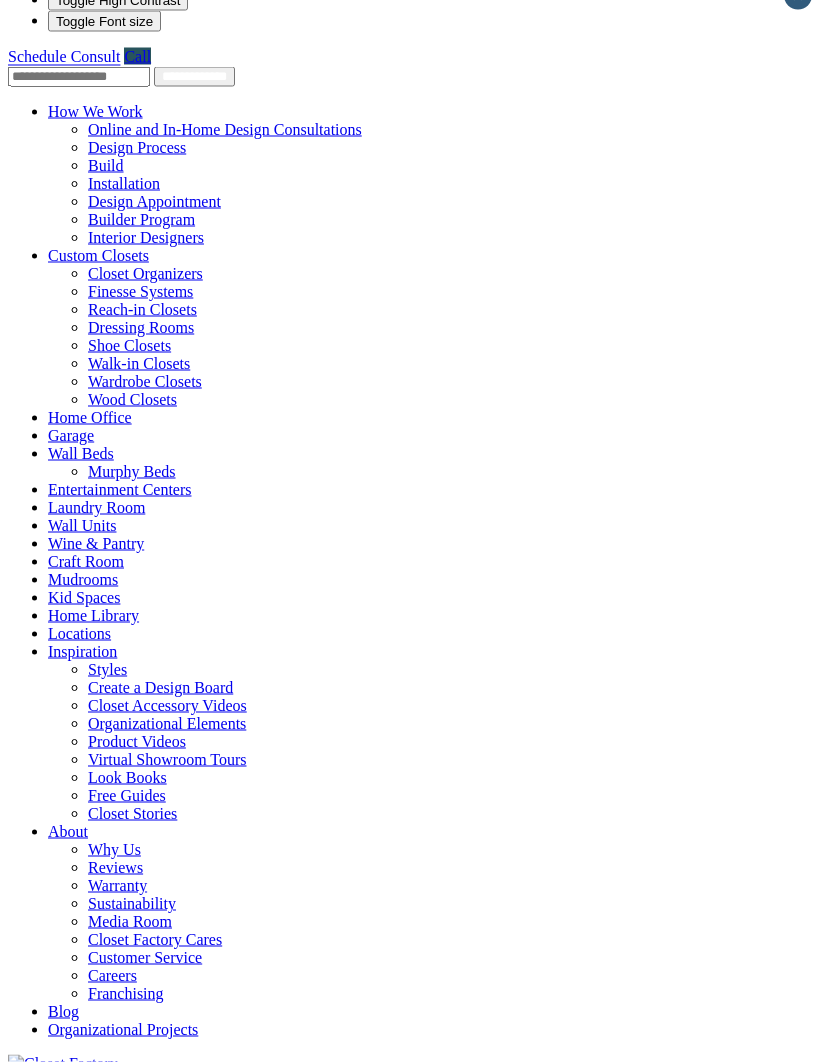 click on "Laundry Room" at bounding box center (96, 507) 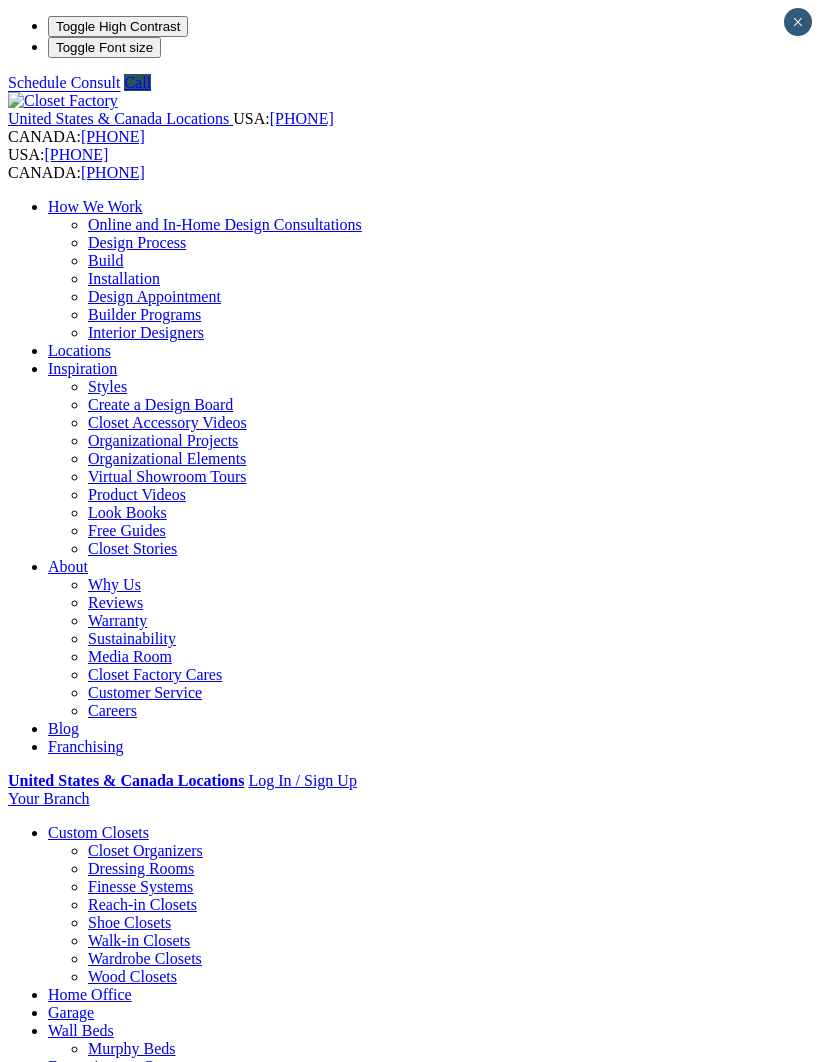scroll, scrollTop: 0, scrollLeft: 0, axis: both 